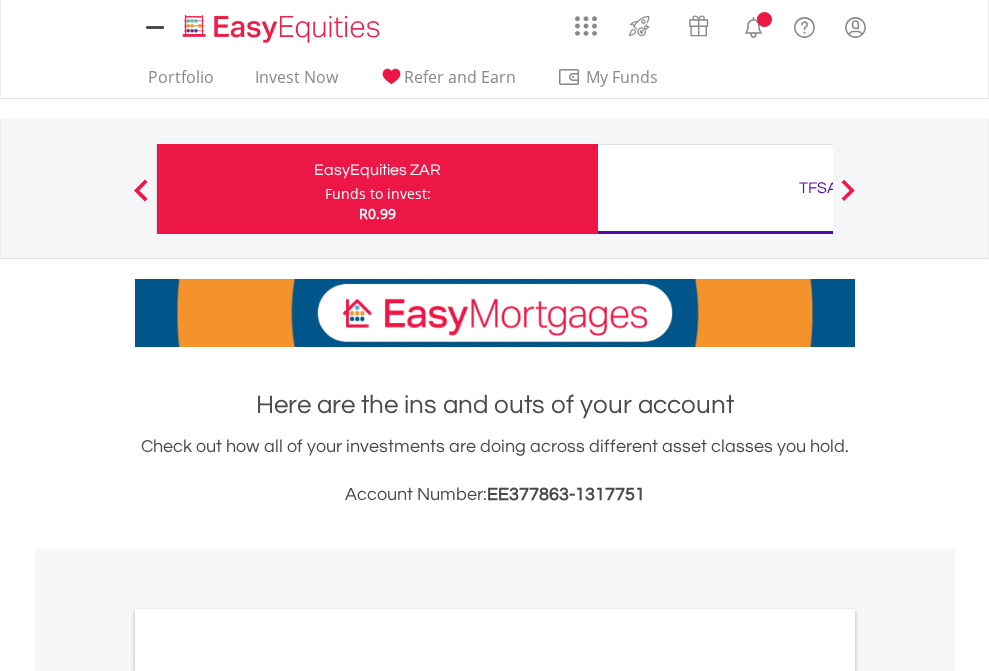 scroll, scrollTop: 0, scrollLeft: 0, axis: both 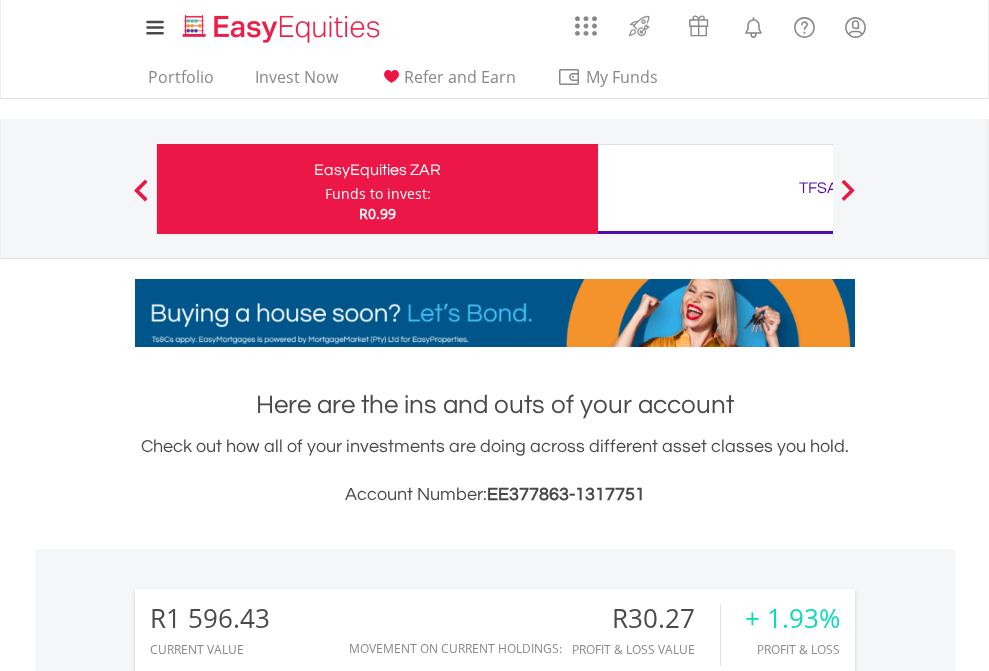 click on "Funds to invest:" at bounding box center [378, 194] 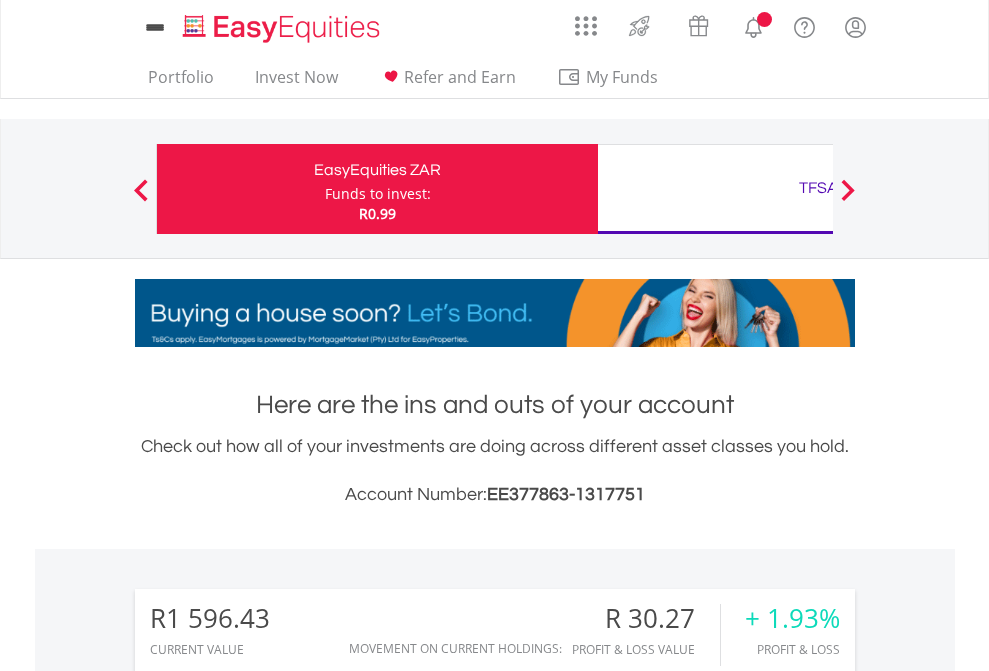 scroll, scrollTop: 0, scrollLeft: 0, axis: both 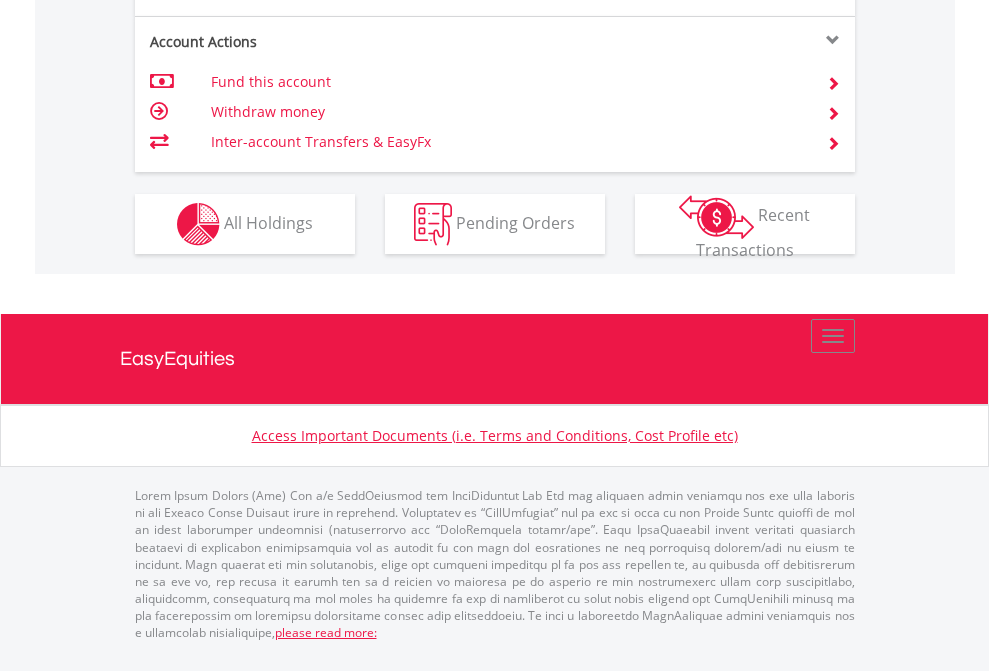 click on "Investment types" at bounding box center [706, -337] 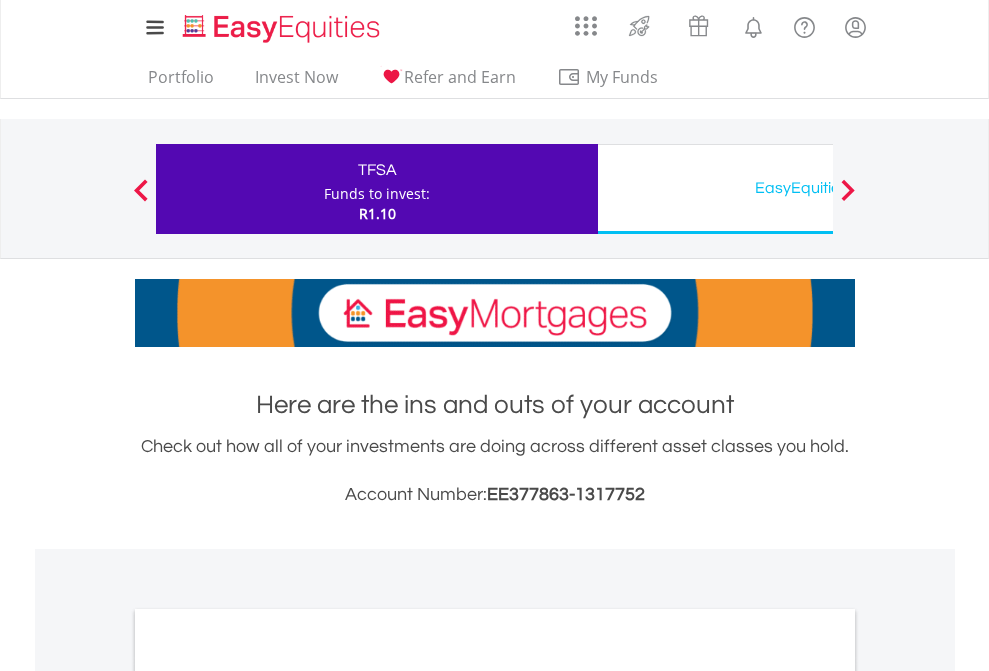 scroll, scrollTop: 0, scrollLeft: 0, axis: both 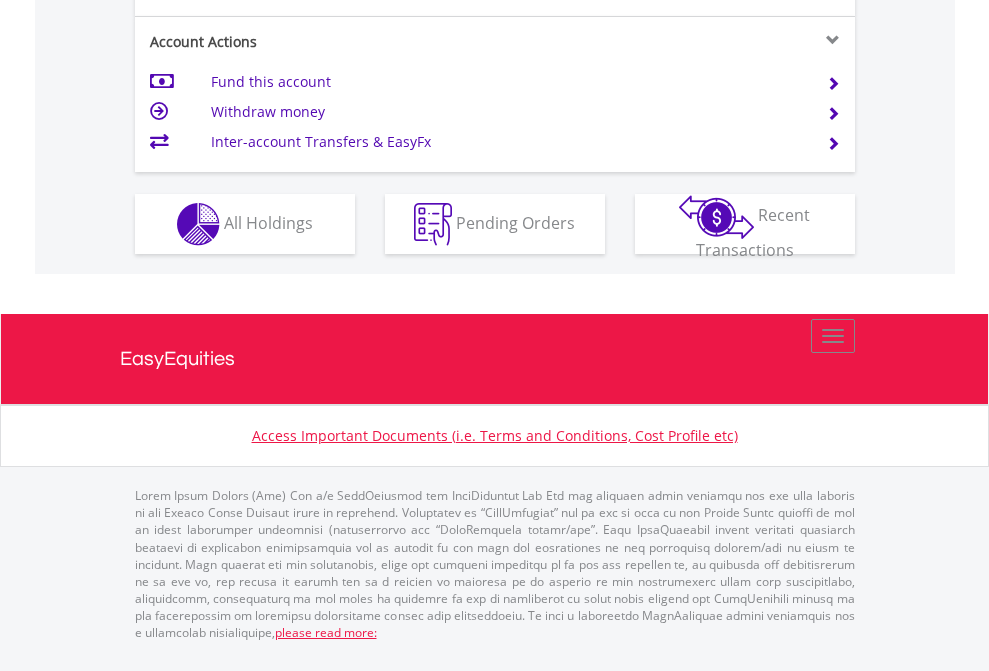 click on "Investment types" at bounding box center (706, -337) 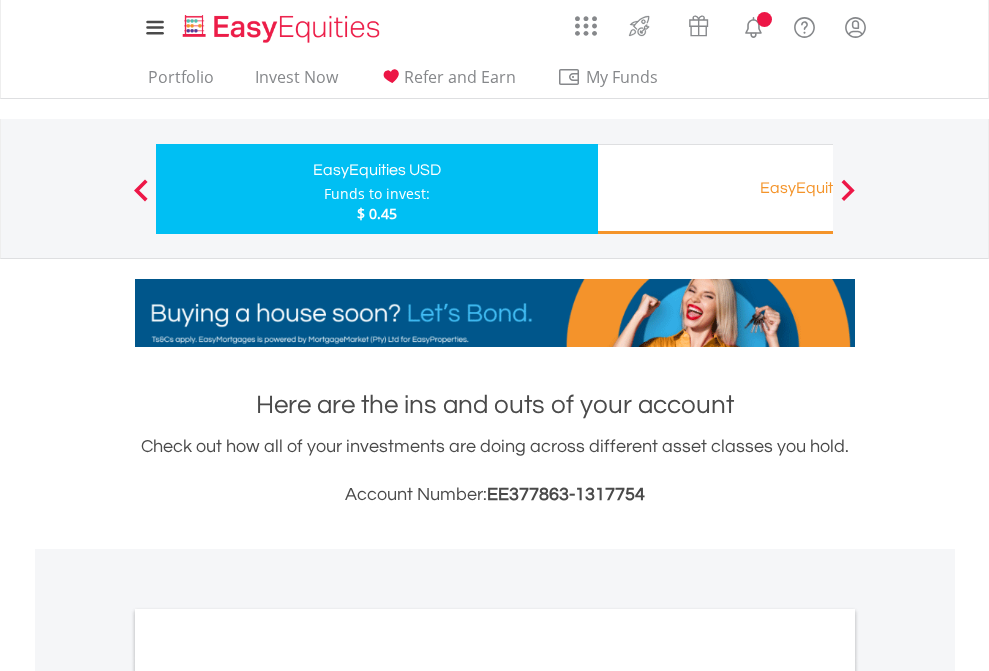 scroll, scrollTop: 0, scrollLeft: 0, axis: both 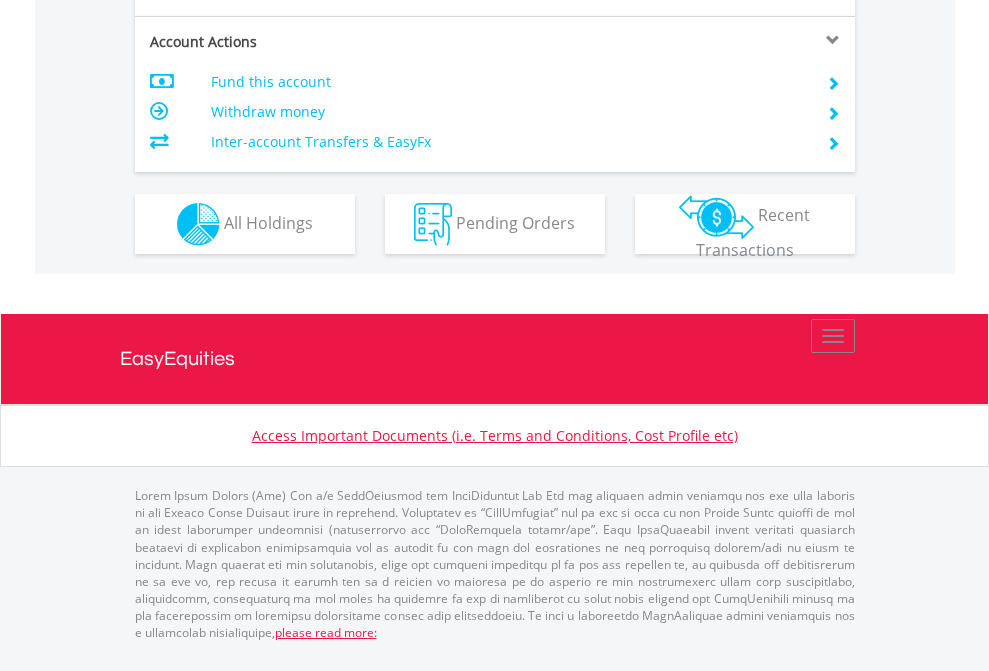 click on "Investment types" at bounding box center (706, -337) 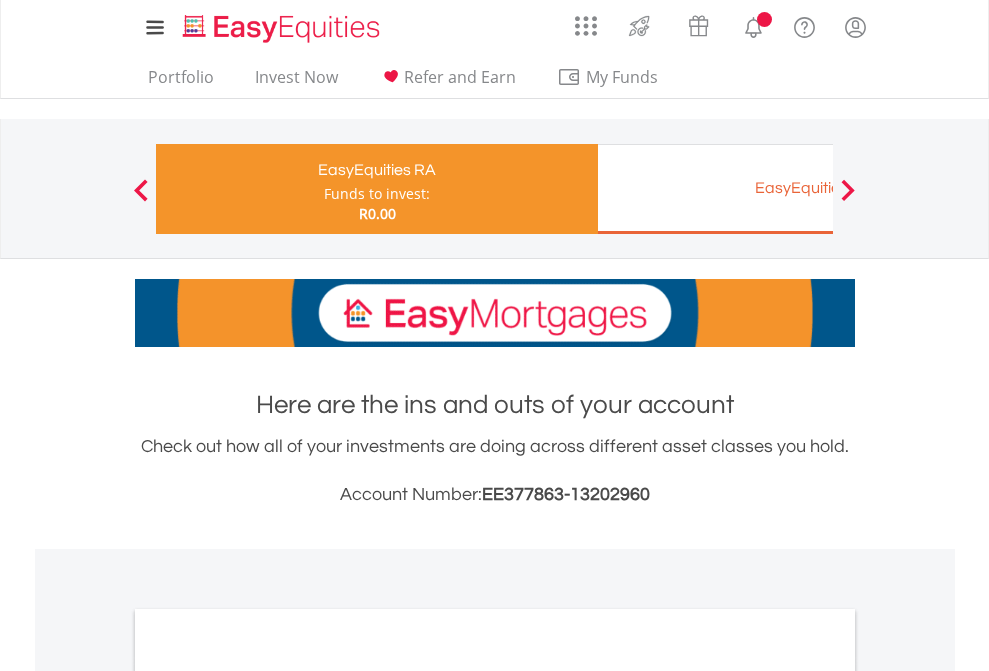 scroll, scrollTop: 0, scrollLeft: 0, axis: both 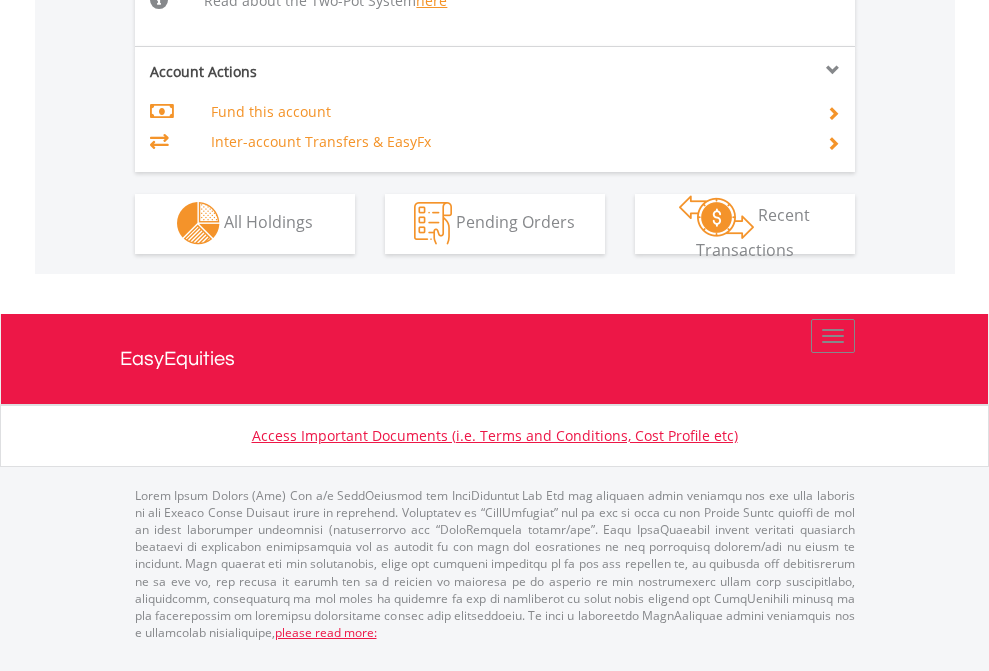 click on "Investment types" at bounding box center [706, -534] 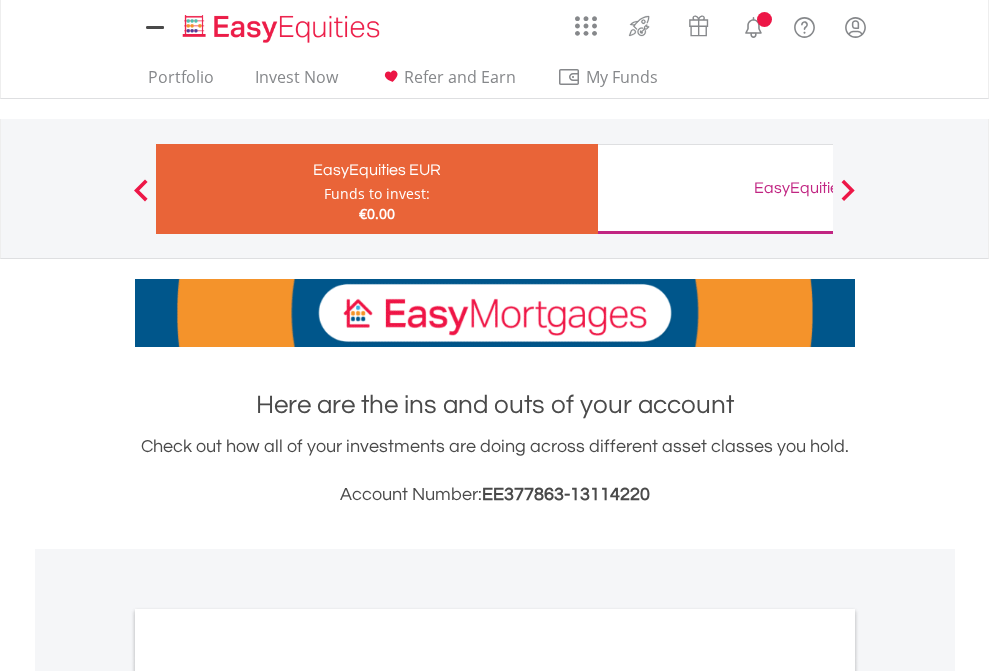 scroll, scrollTop: 0, scrollLeft: 0, axis: both 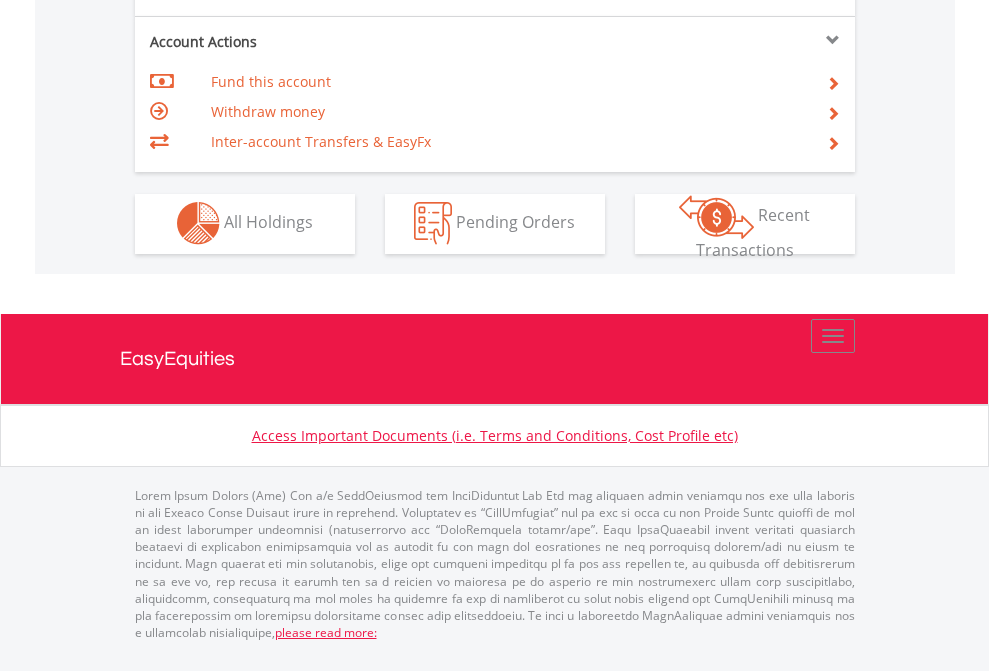 click on "Investment types" at bounding box center [706, -353] 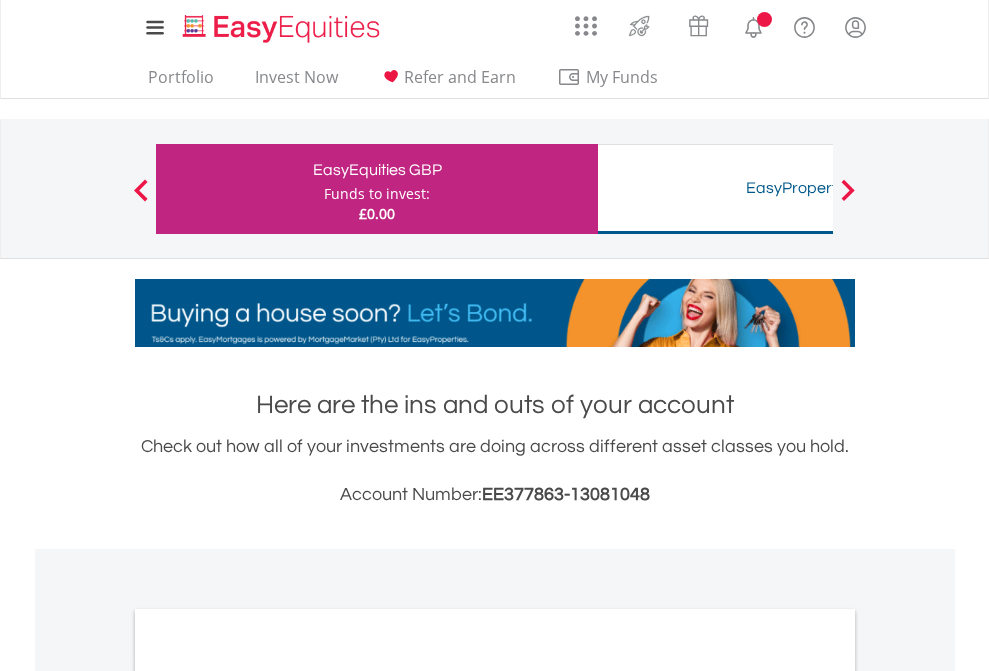scroll, scrollTop: 0, scrollLeft: 0, axis: both 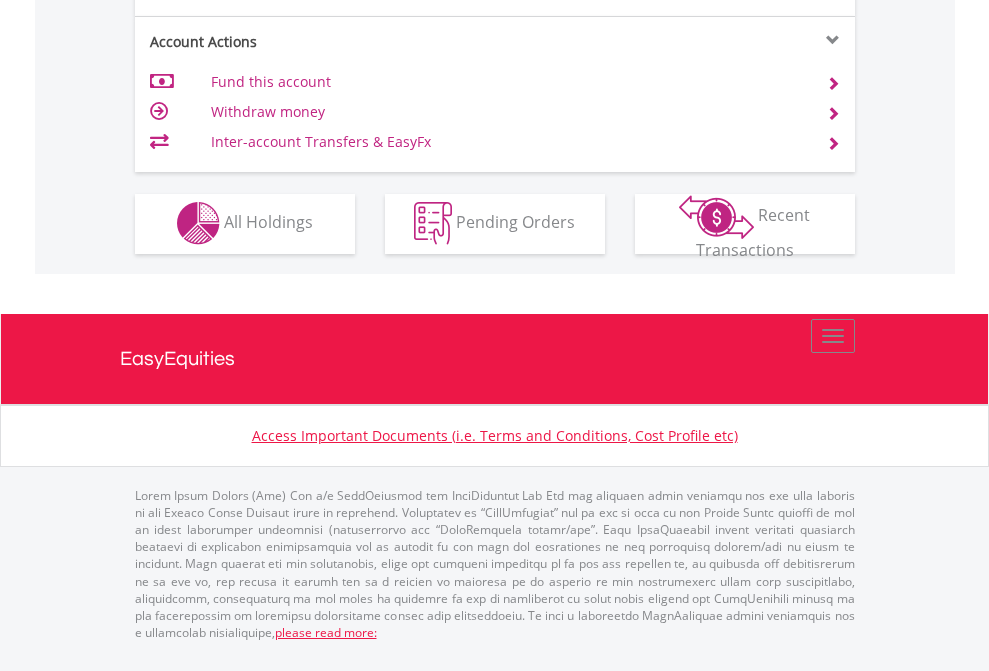 click on "Investment types" at bounding box center (706, -353) 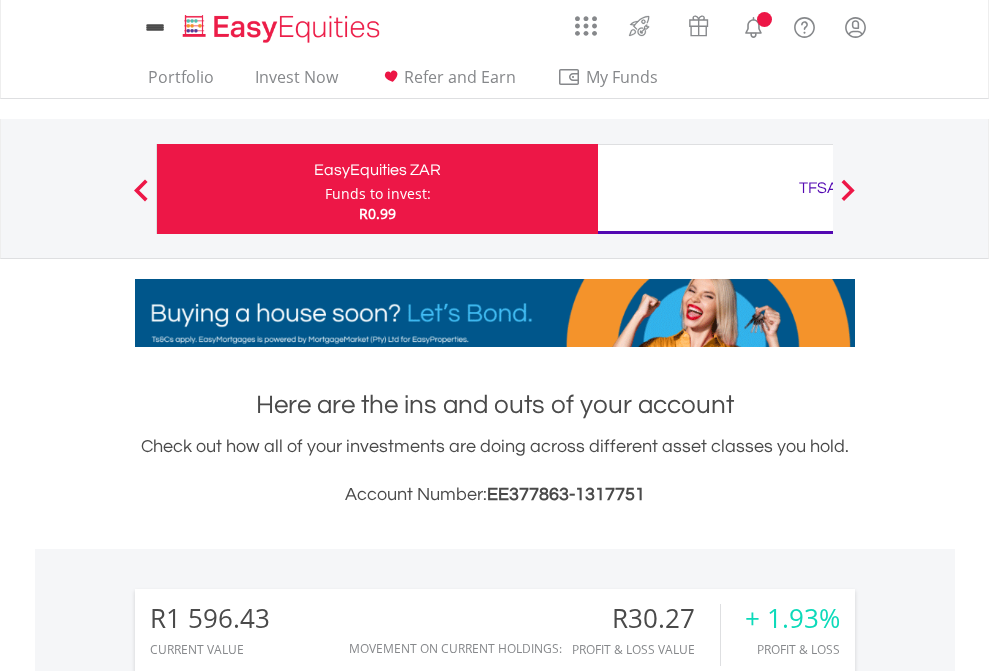 scroll, scrollTop: 0, scrollLeft: 0, axis: both 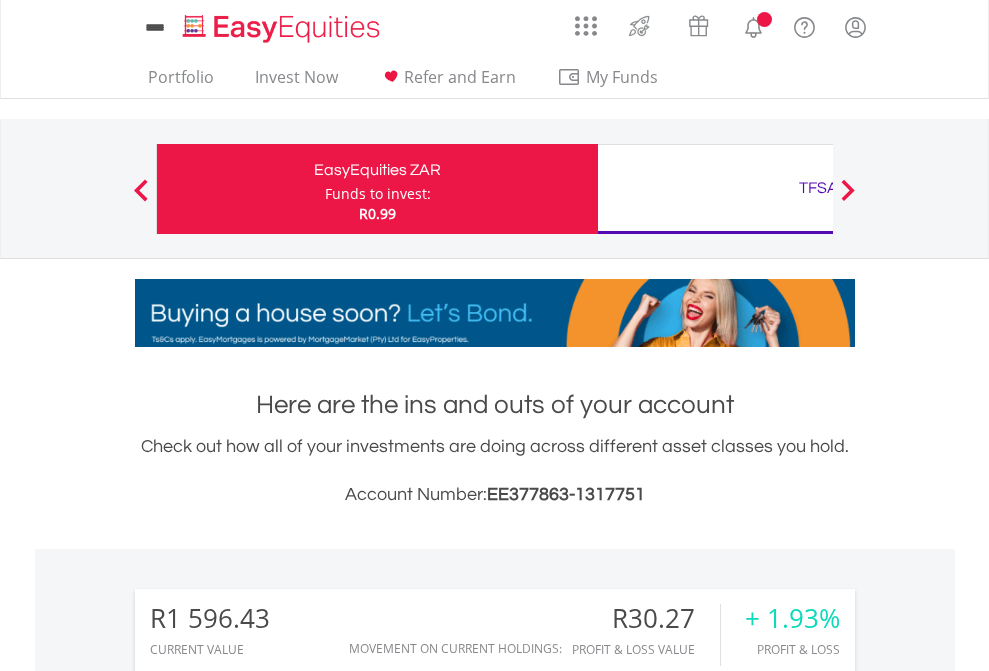 click on "All Holdings" at bounding box center (268, 1466) 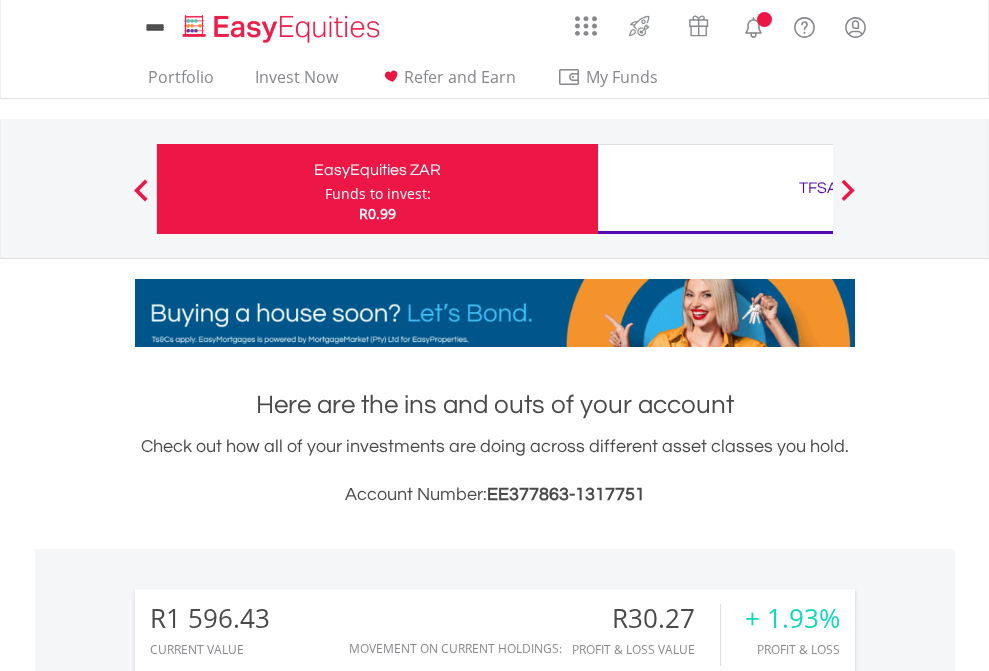 scroll, scrollTop: 1493, scrollLeft: 0, axis: vertical 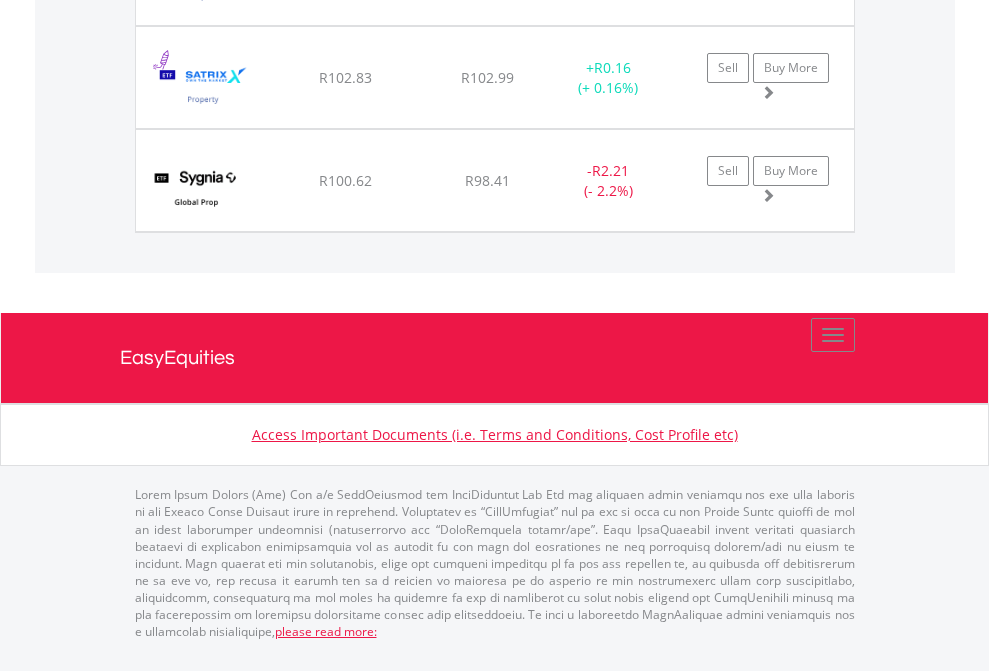 click on "TFSA" at bounding box center [818, -1751] 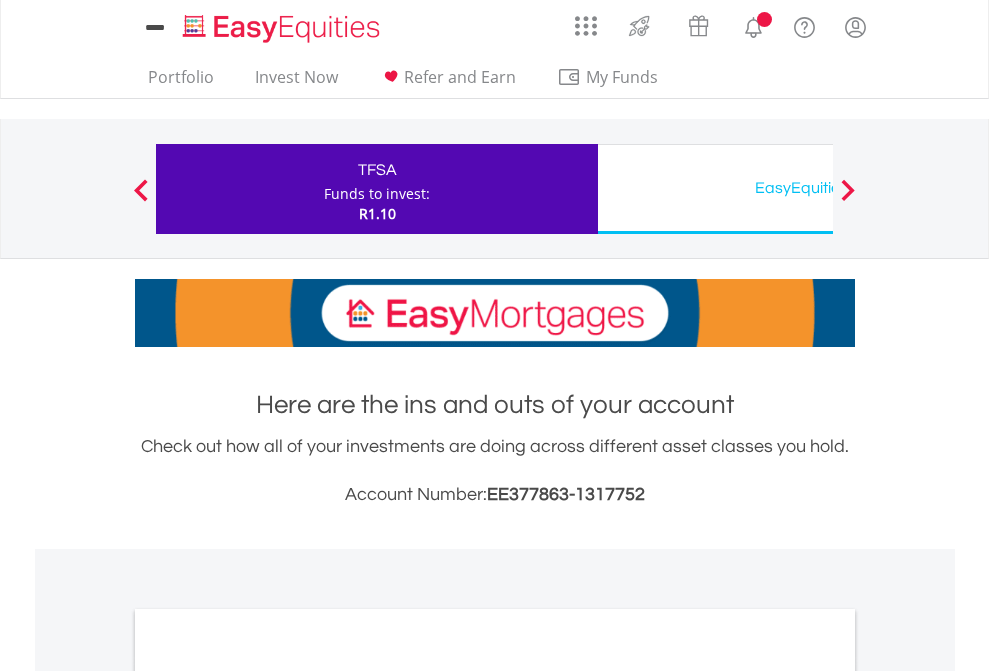 scroll, scrollTop: 1202, scrollLeft: 0, axis: vertical 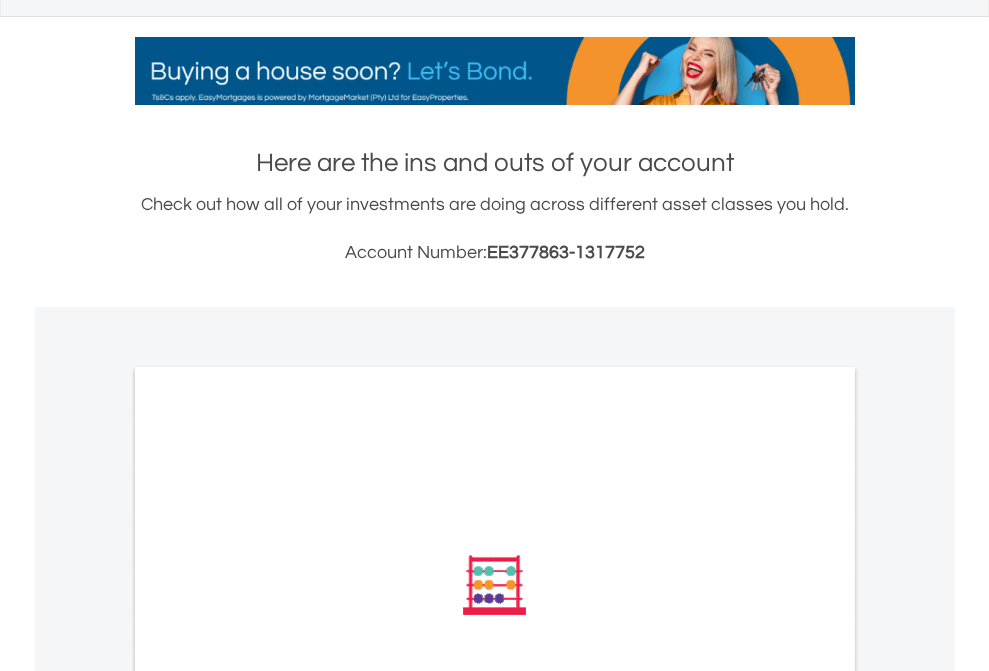 click on "All Holdings" at bounding box center [268, 854] 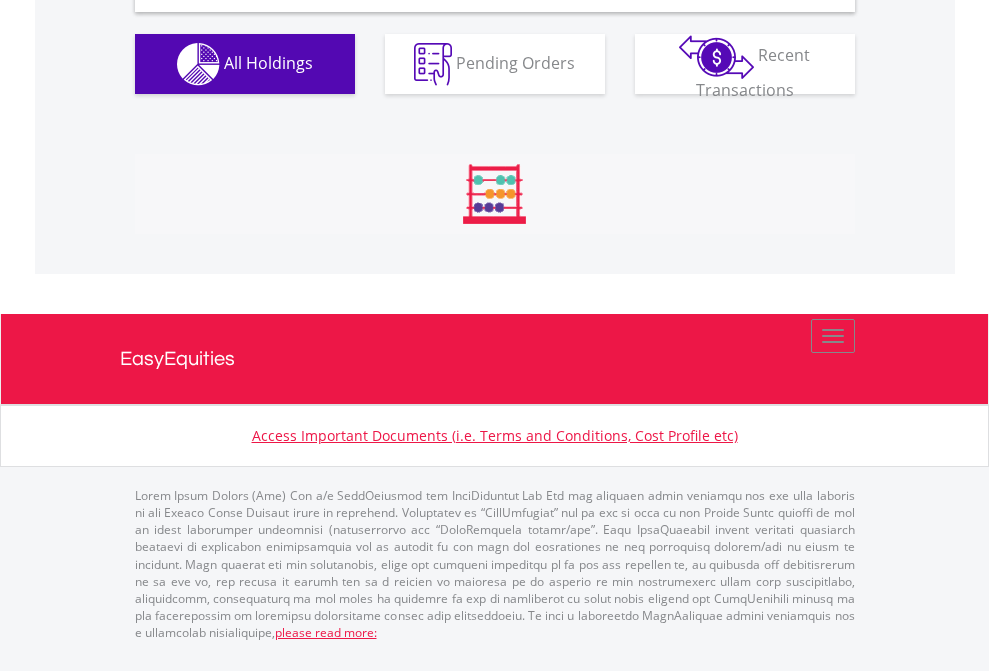 scroll, scrollTop: 1933, scrollLeft: 0, axis: vertical 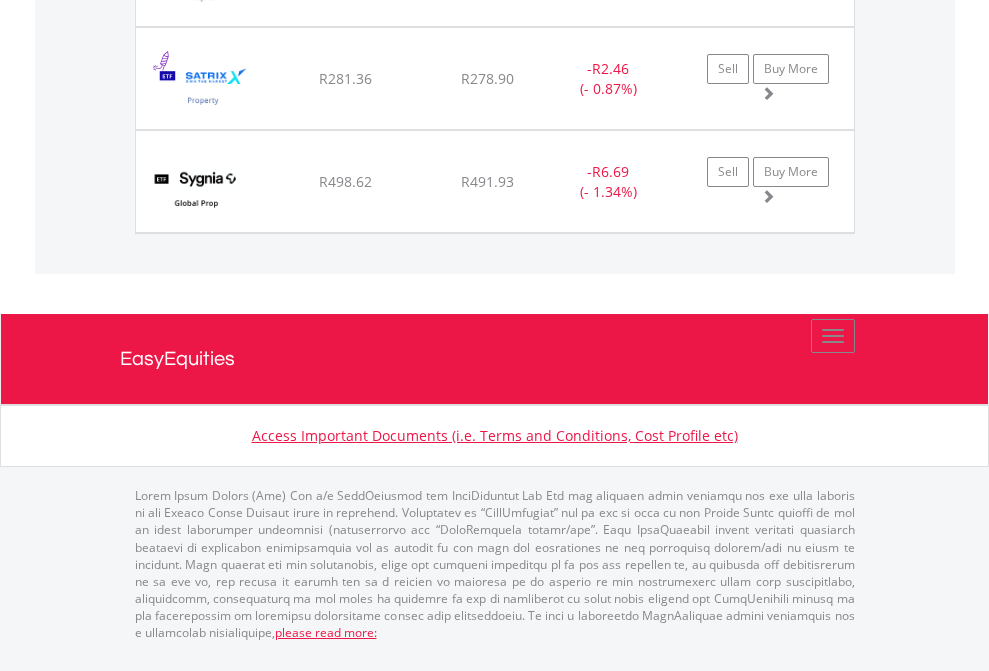 click on "EasyEquities USD" at bounding box center [818, -1380] 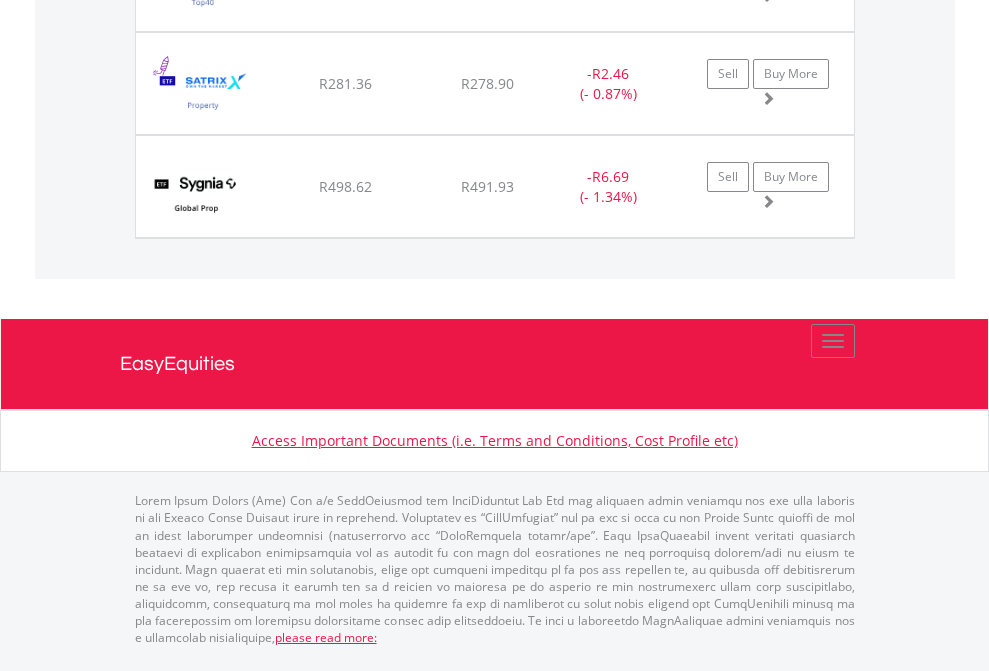 scroll, scrollTop: 144, scrollLeft: 0, axis: vertical 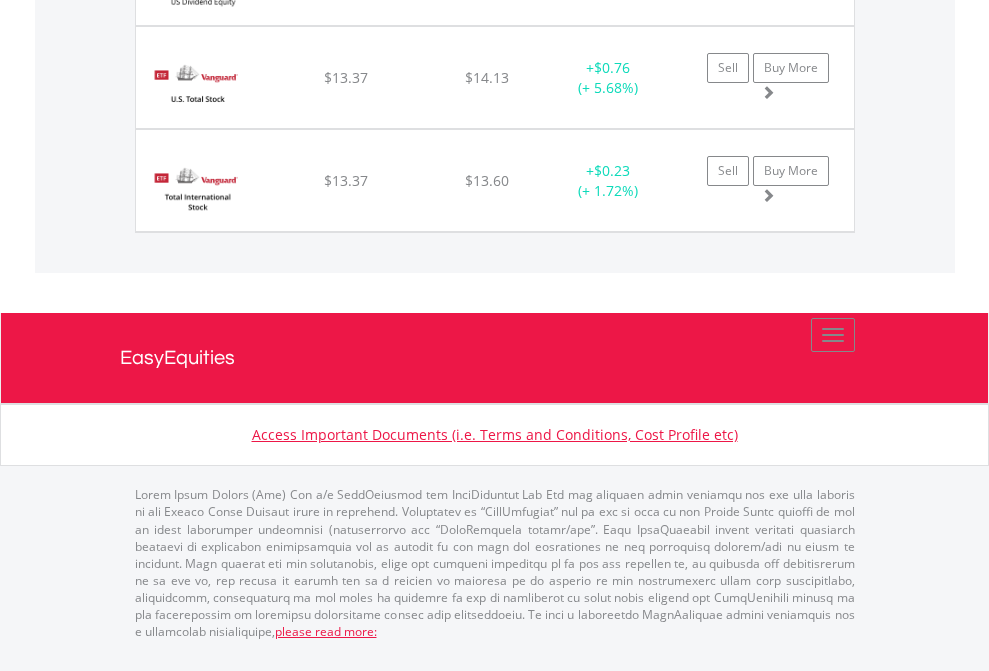 click on "EasyEquities RA" at bounding box center (818, -1545) 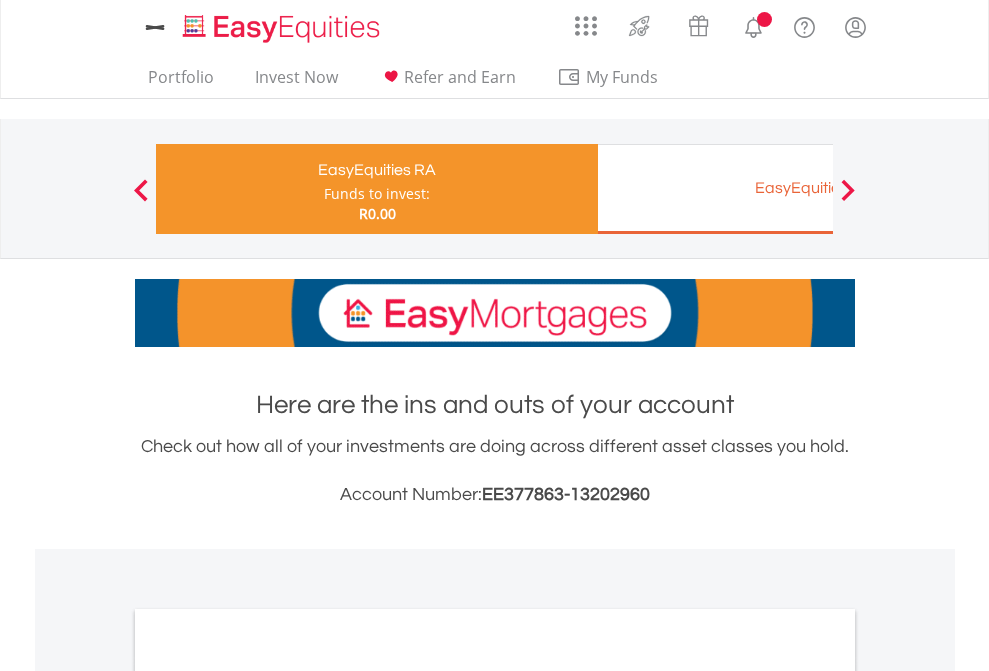 scroll, scrollTop: 0, scrollLeft: 0, axis: both 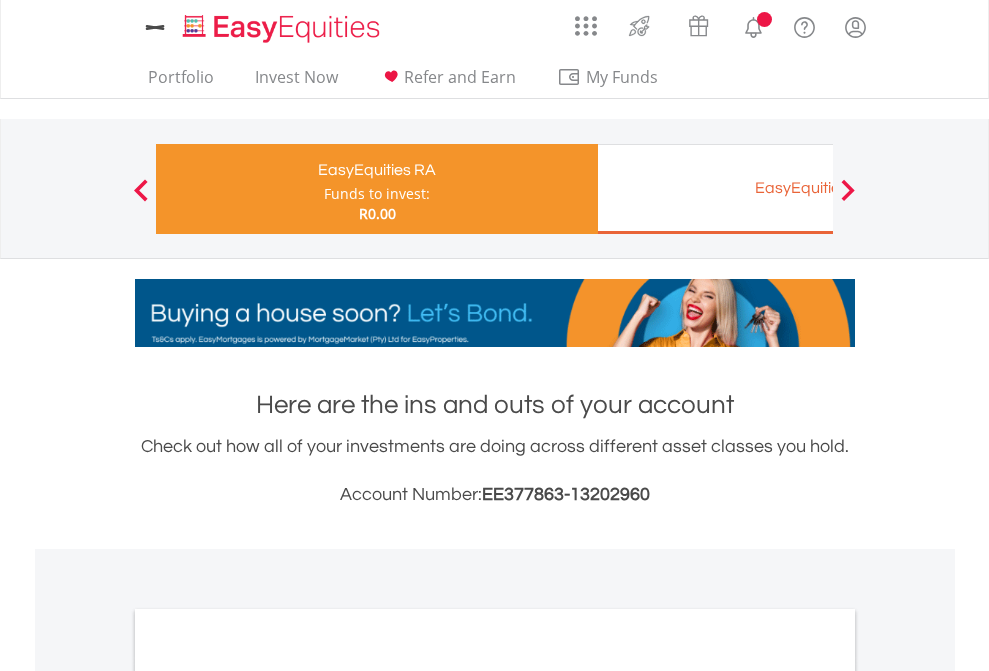 click on "All Holdings" at bounding box center [268, 1066] 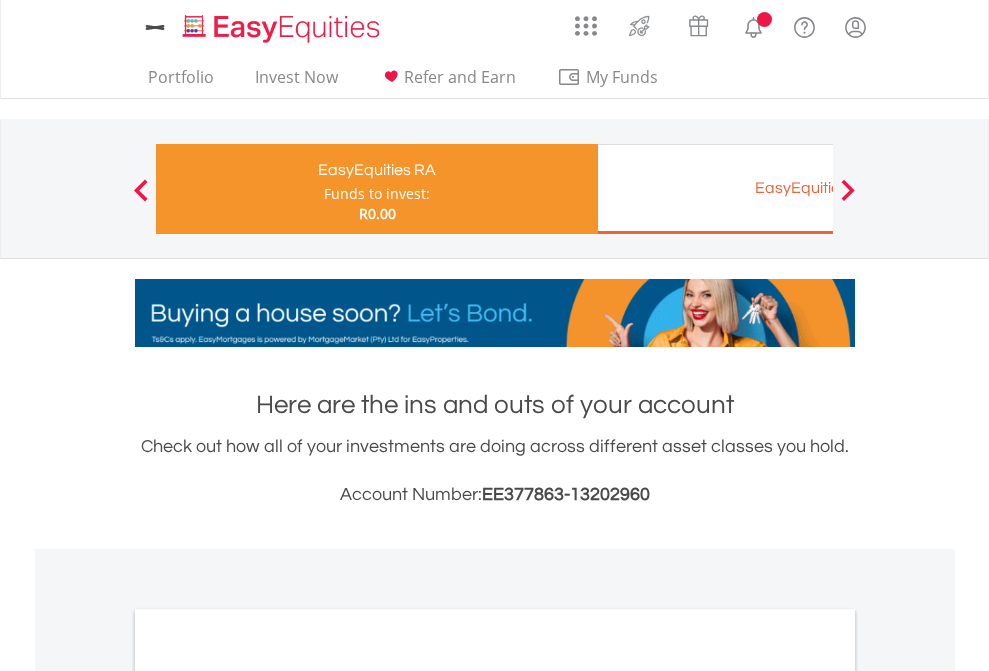 scroll, scrollTop: 1202, scrollLeft: 0, axis: vertical 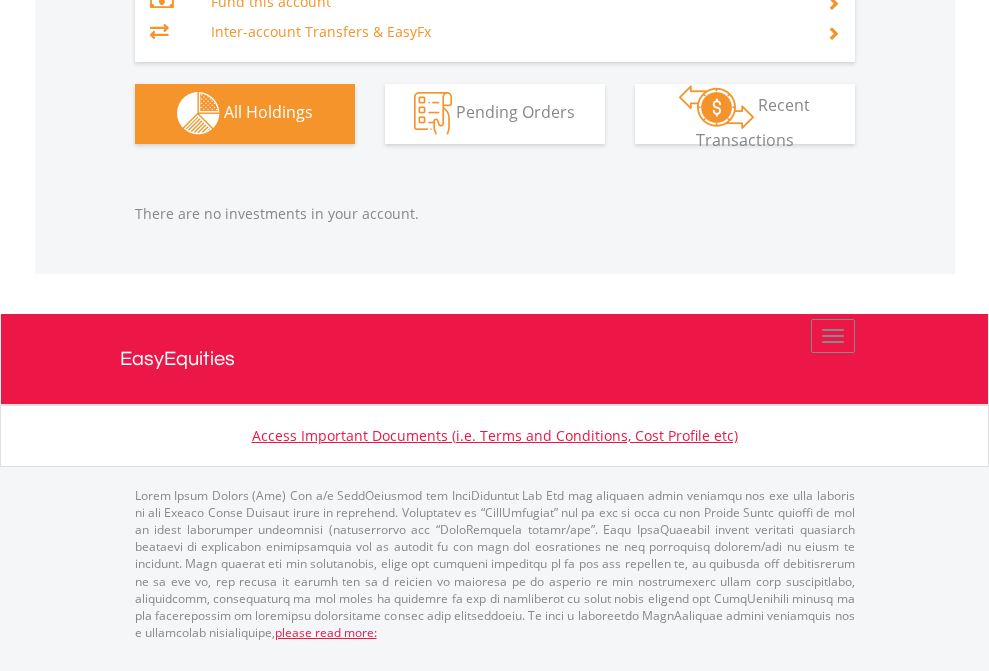 click on "EasyEquities EUR" at bounding box center (818, -1323) 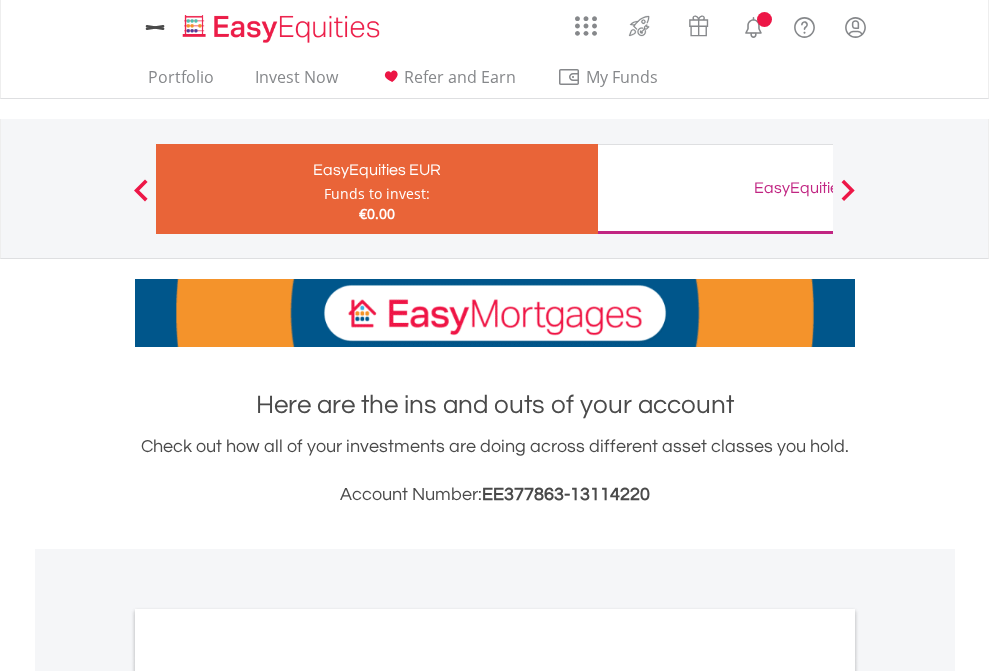 scroll, scrollTop: 1202, scrollLeft: 0, axis: vertical 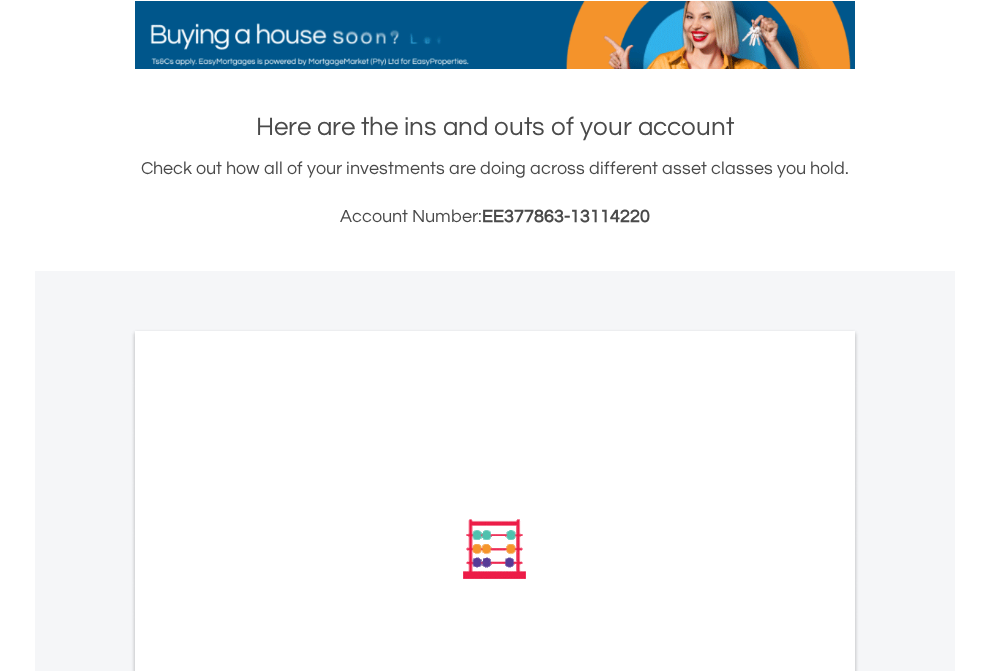 click on "All Holdings" at bounding box center (268, 818) 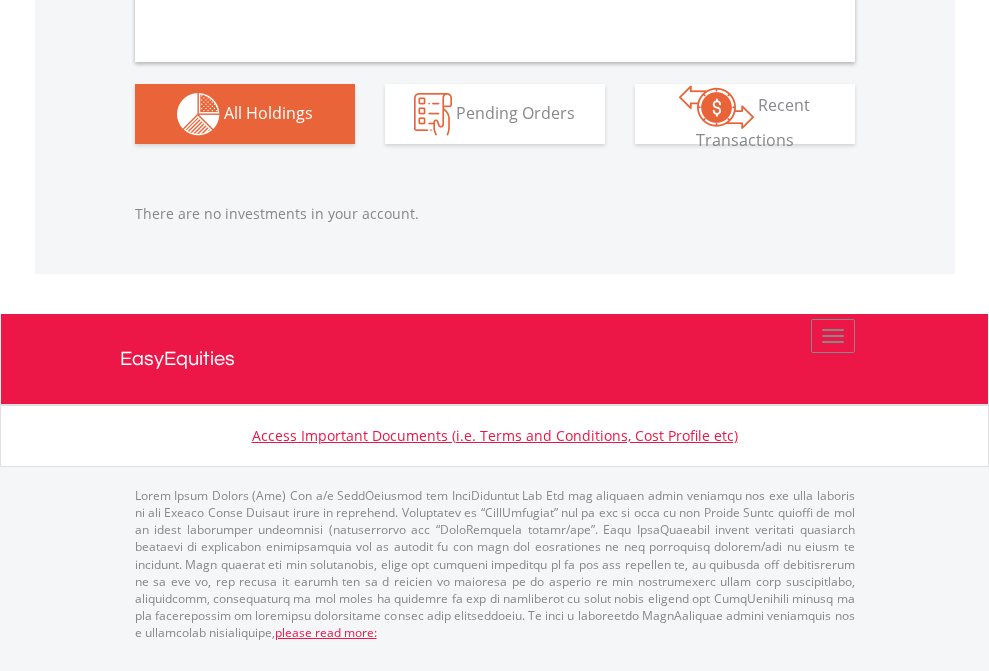 scroll, scrollTop: 1980, scrollLeft: 0, axis: vertical 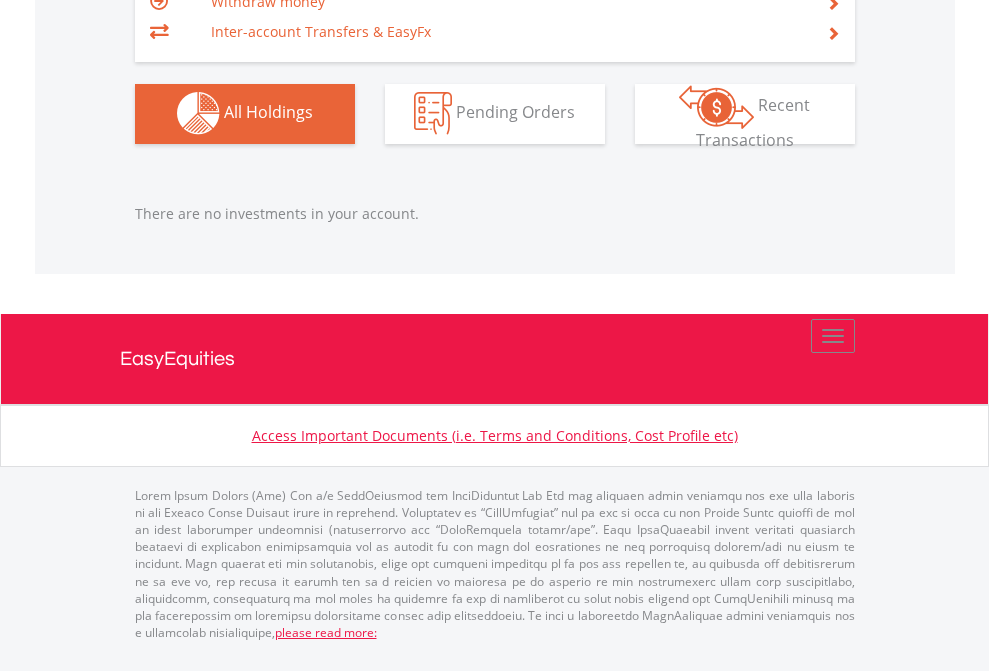 click on "EasyEquities GBP" at bounding box center [818, -1142] 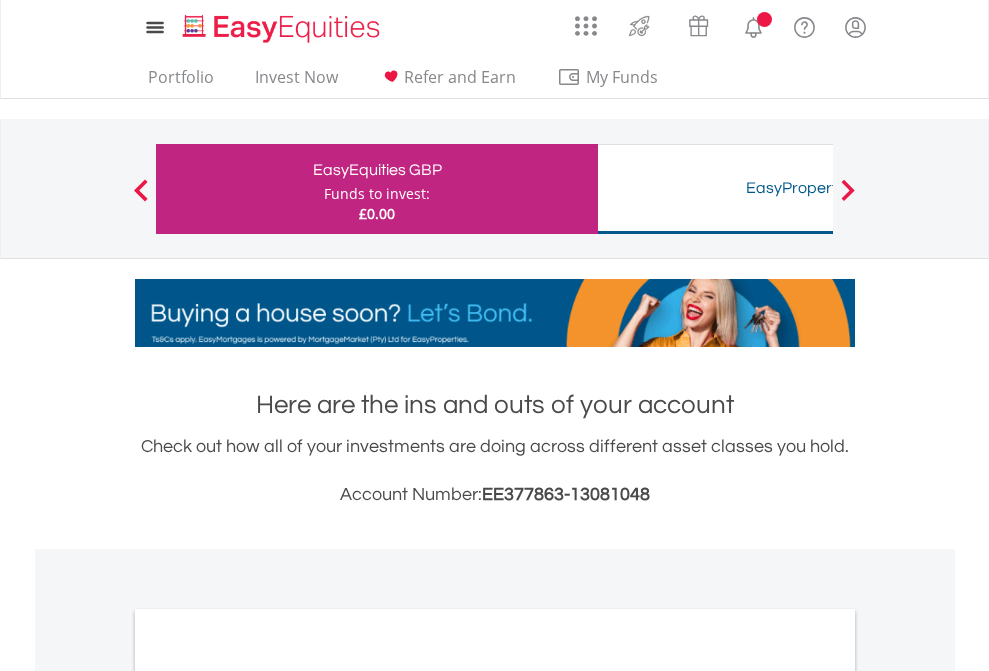 scroll, scrollTop: 1202, scrollLeft: 0, axis: vertical 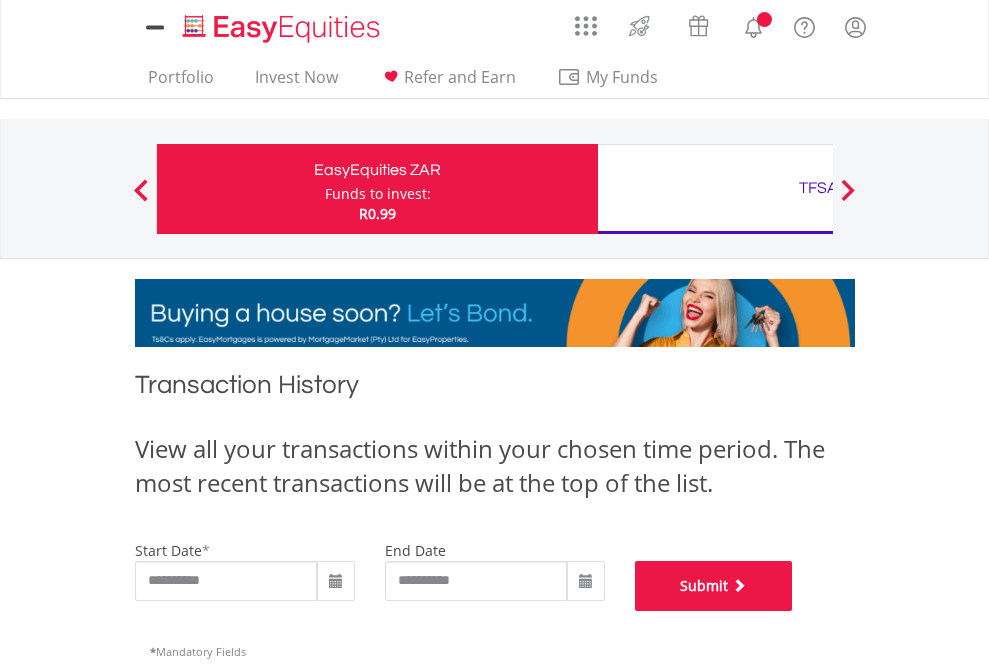 click on "Submit" at bounding box center (714, 586) 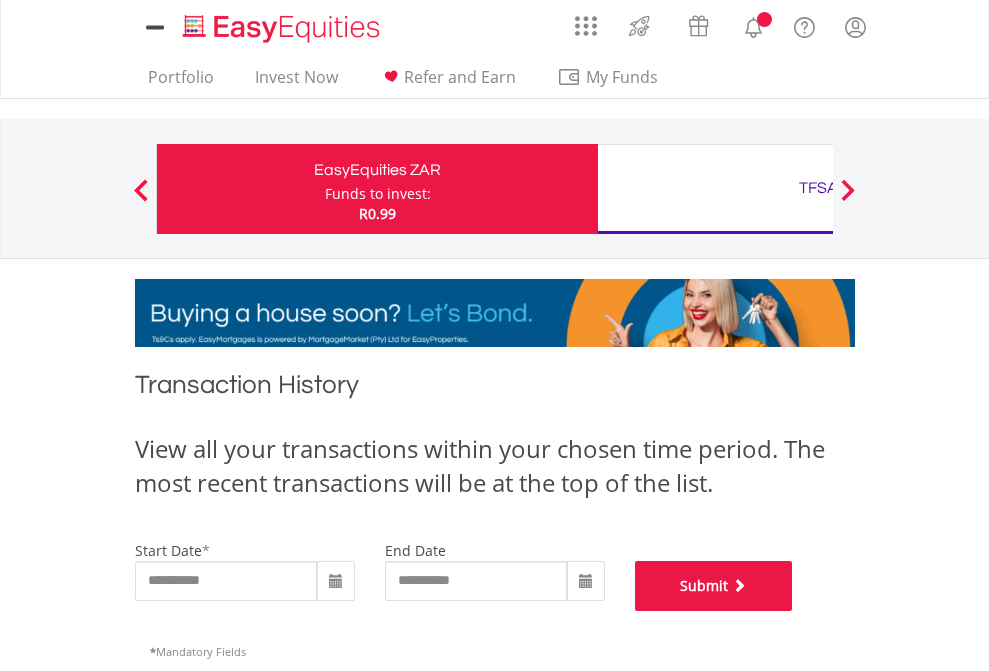 scroll, scrollTop: 811, scrollLeft: 0, axis: vertical 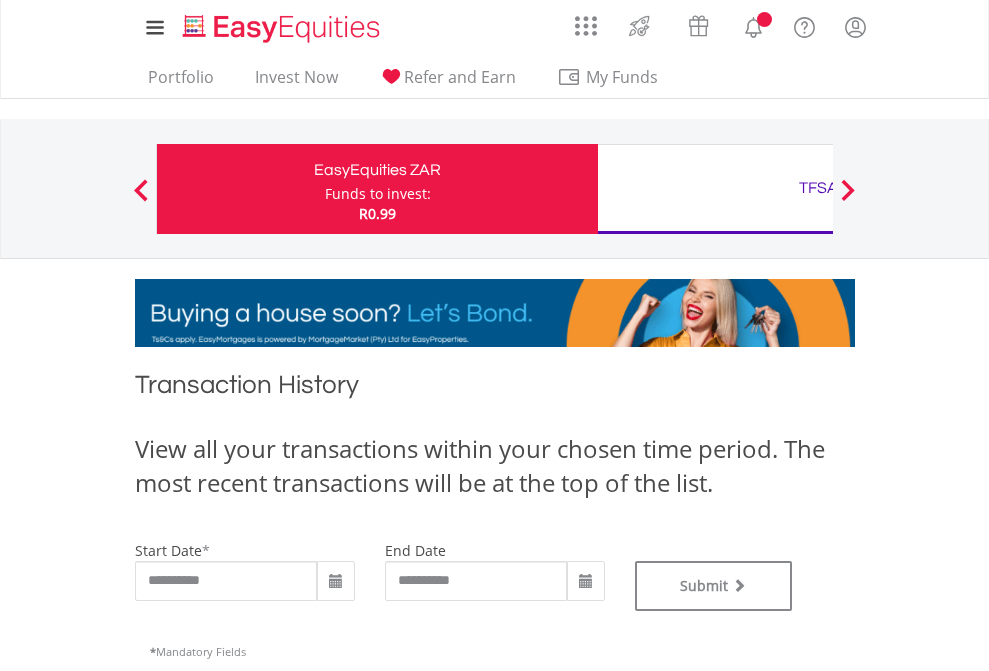 click on "TFSA" at bounding box center [818, 188] 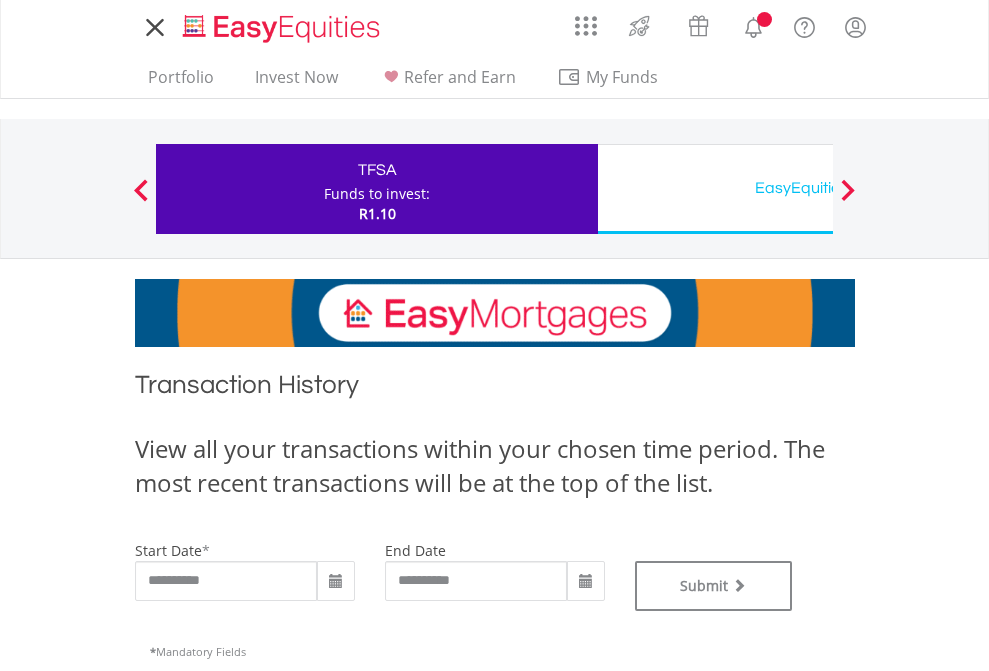 scroll, scrollTop: 0, scrollLeft: 0, axis: both 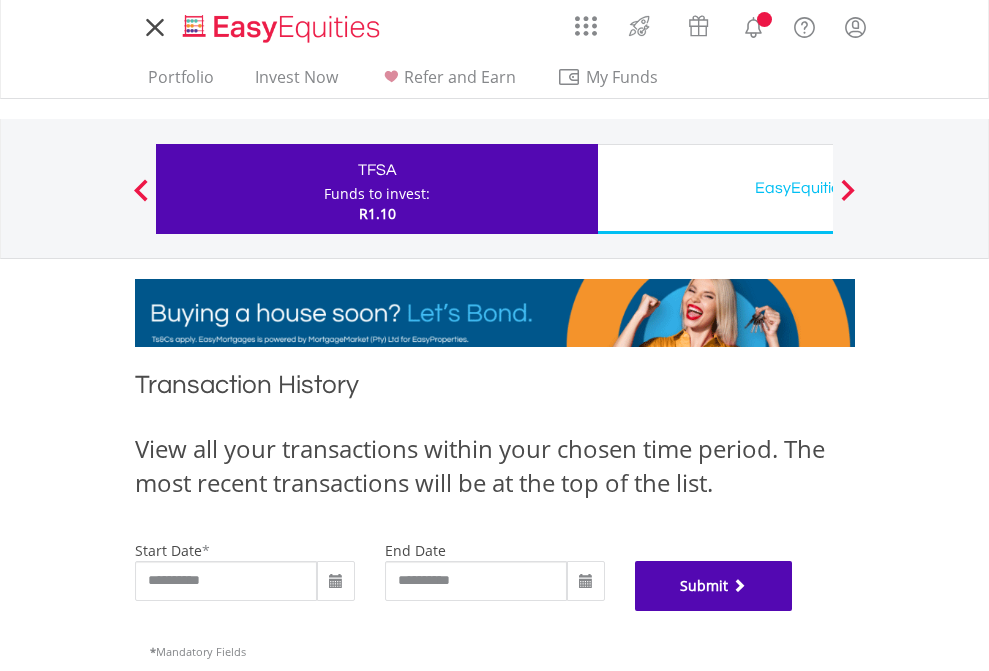 click on "Submit" at bounding box center [714, 586] 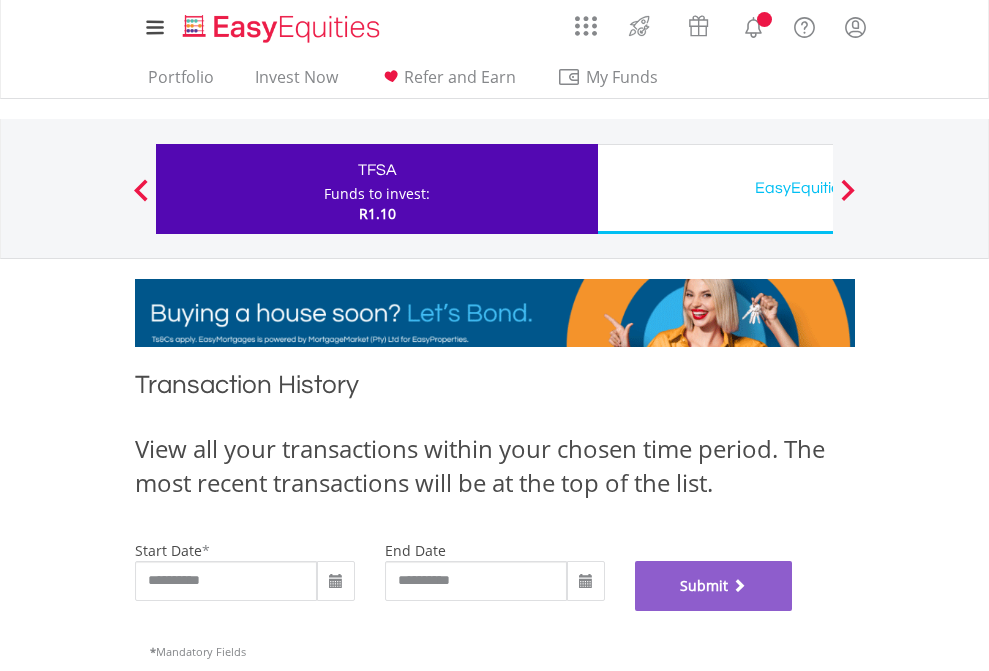 scroll, scrollTop: 811, scrollLeft: 0, axis: vertical 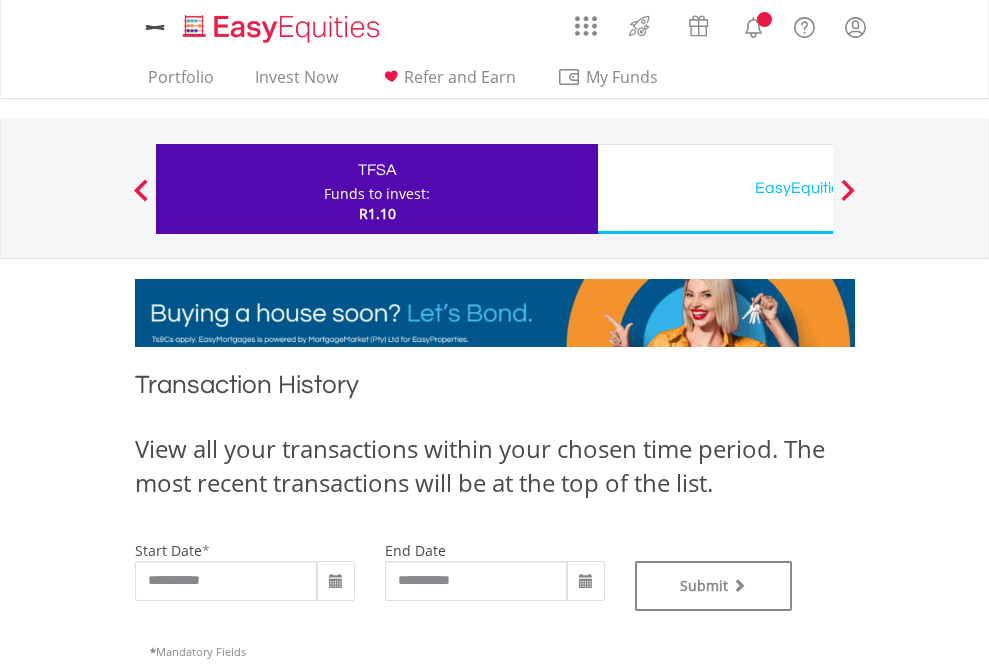 click on "EasyEquities USD" at bounding box center (818, 188) 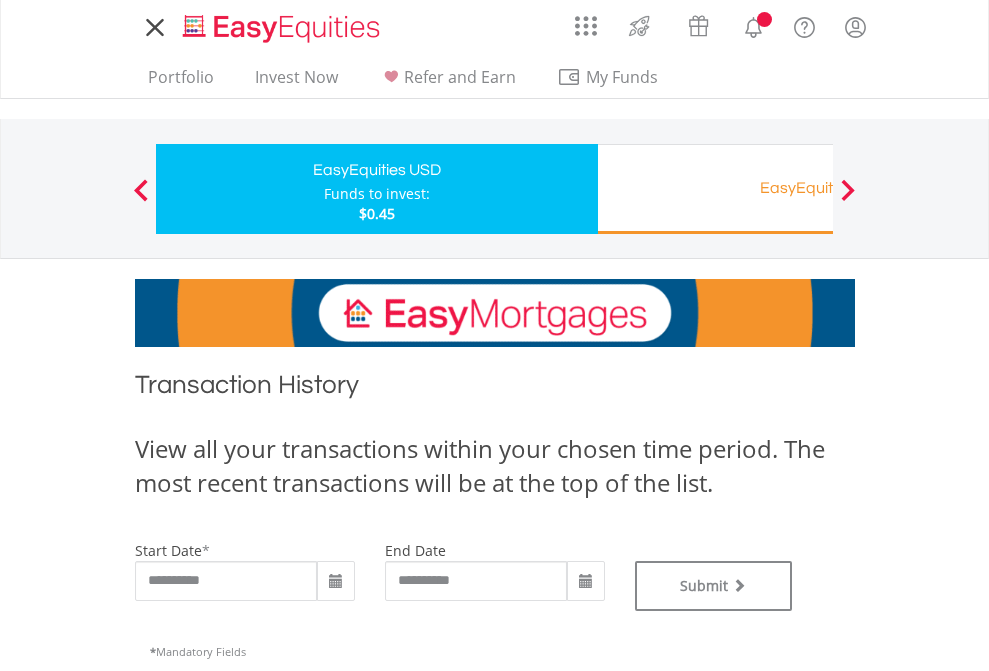 scroll, scrollTop: 0, scrollLeft: 0, axis: both 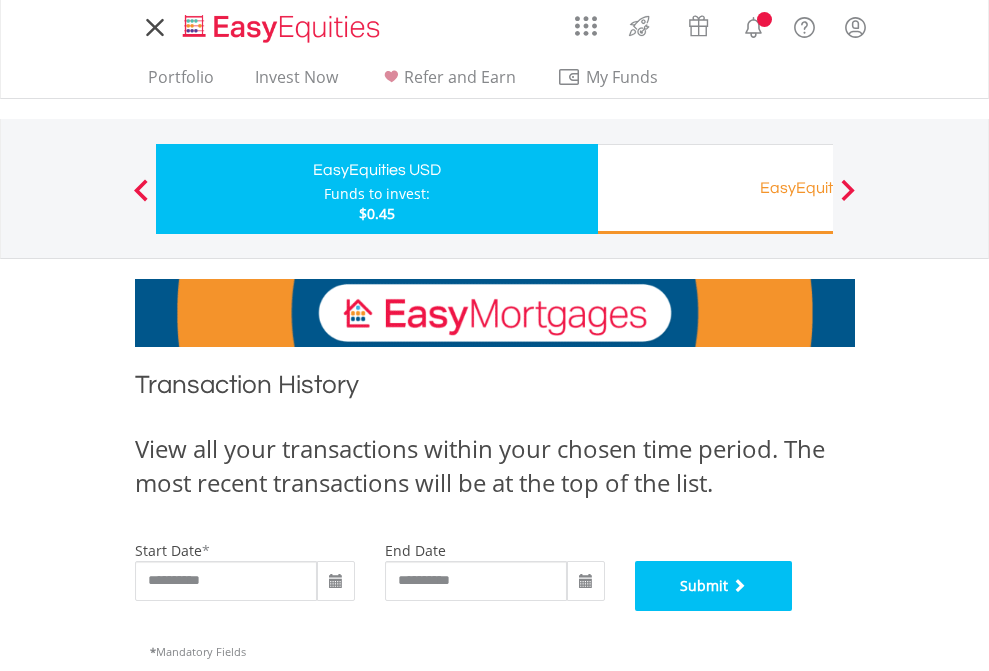 click on "Submit" at bounding box center [714, 586] 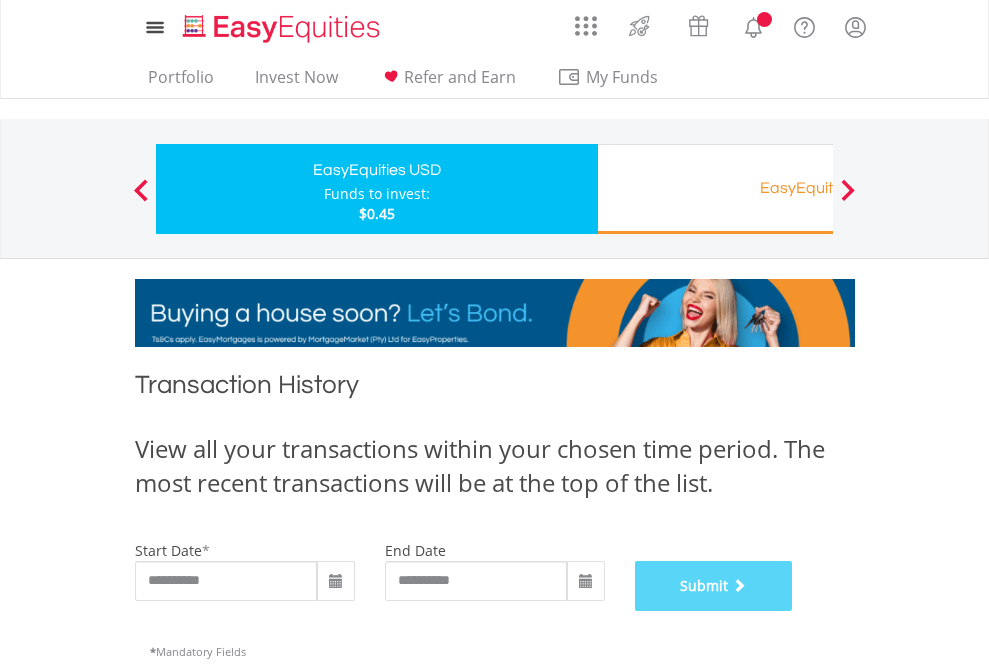 scroll, scrollTop: 811, scrollLeft: 0, axis: vertical 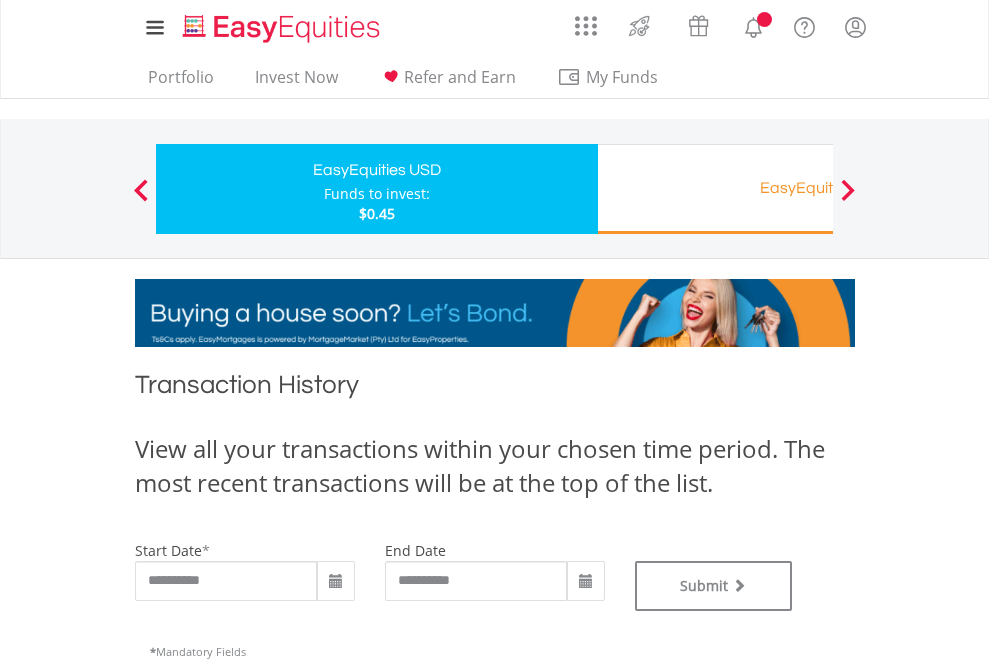 click on "EasyEquities RA" at bounding box center [818, 188] 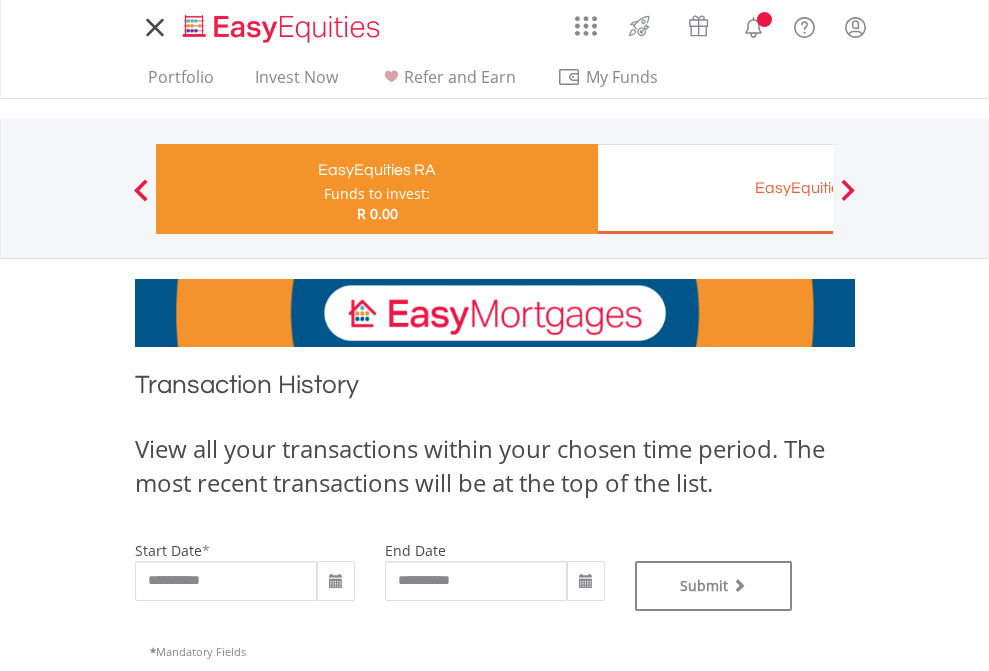 scroll, scrollTop: 0, scrollLeft: 0, axis: both 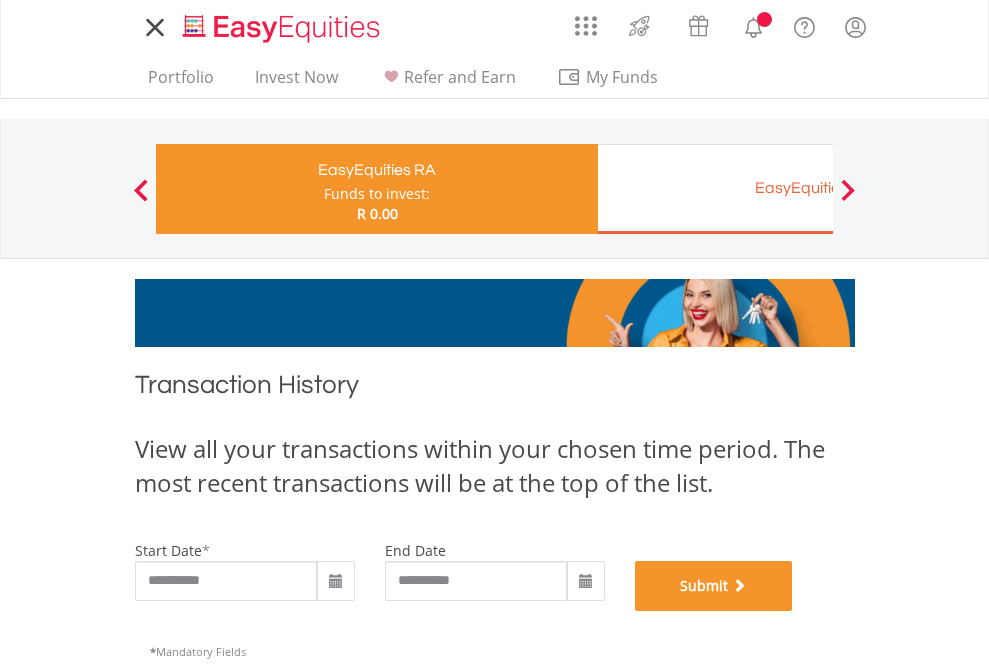 click on "Submit" at bounding box center (714, 586) 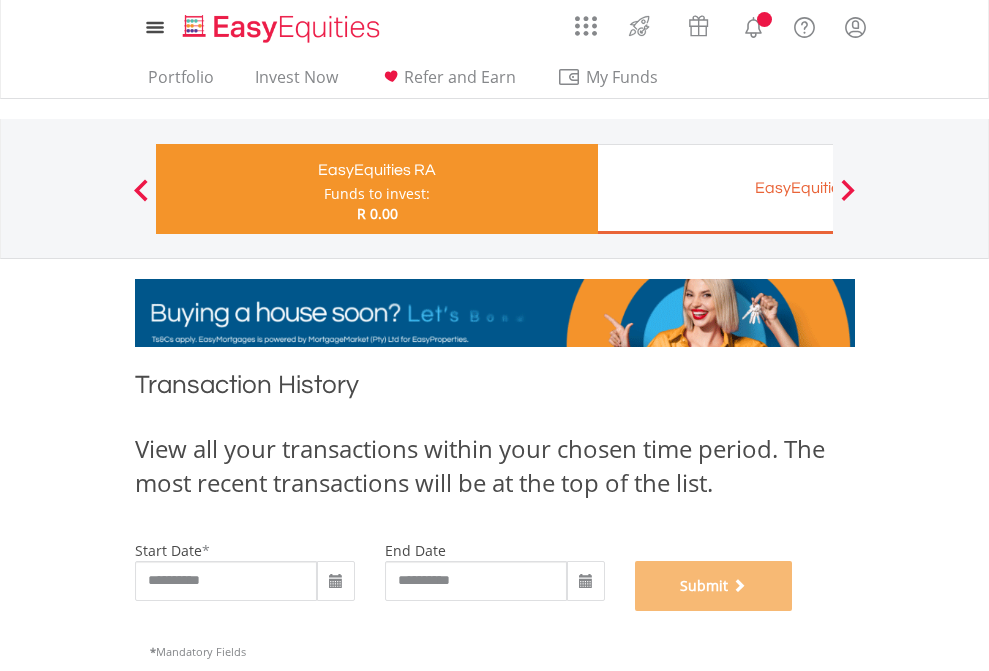 scroll, scrollTop: 811, scrollLeft: 0, axis: vertical 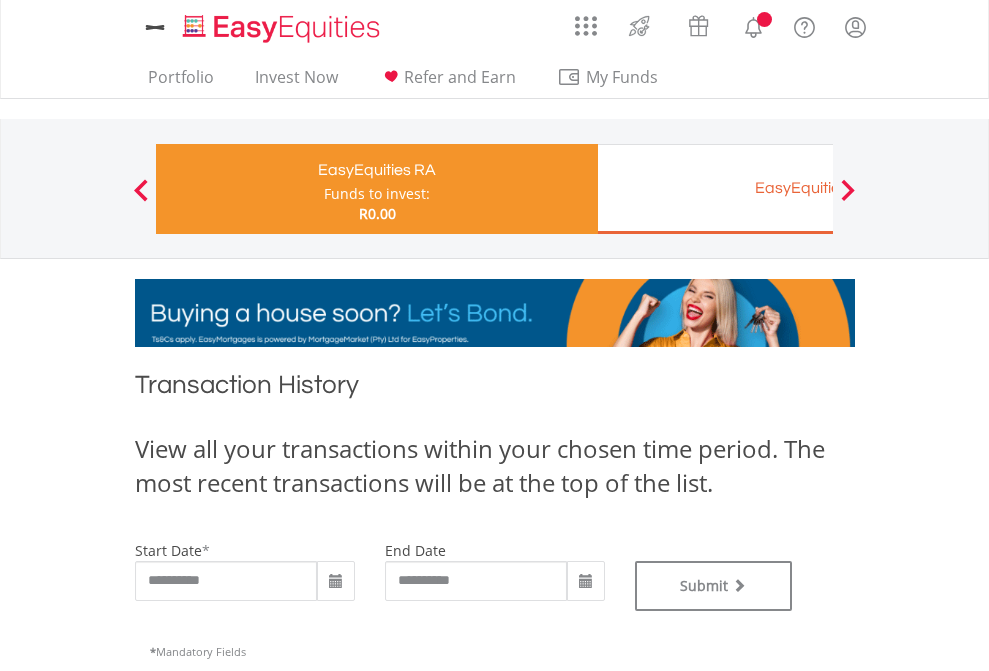 click on "EasyEquities EUR" at bounding box center [818, 188] 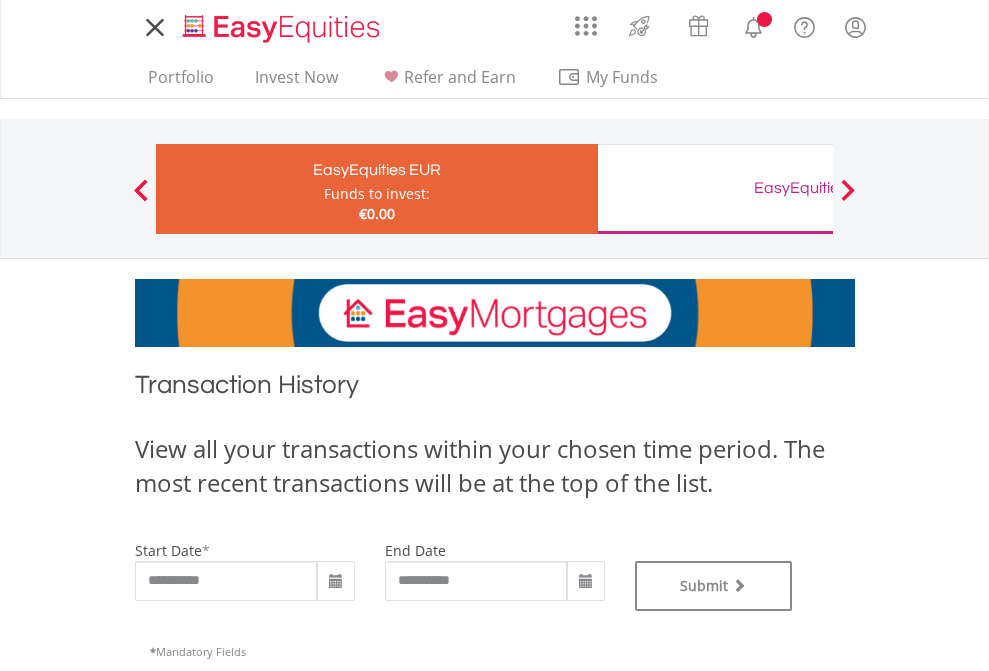 scroll, scrollTop: 0, scrollLeft: 0, axis: both 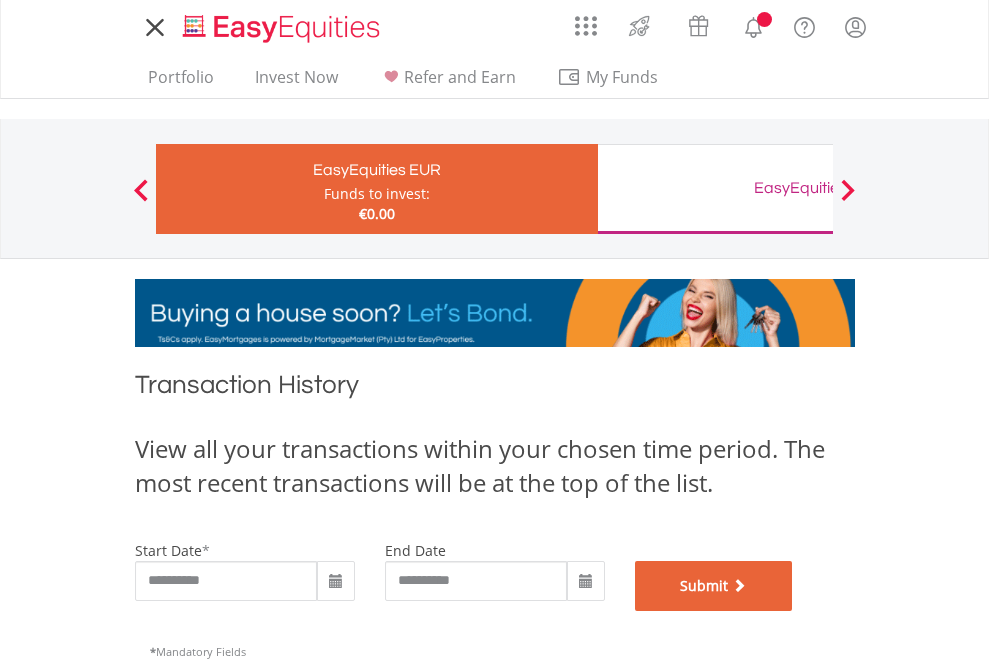 click on "Submit" at bounding box center (714, 586) 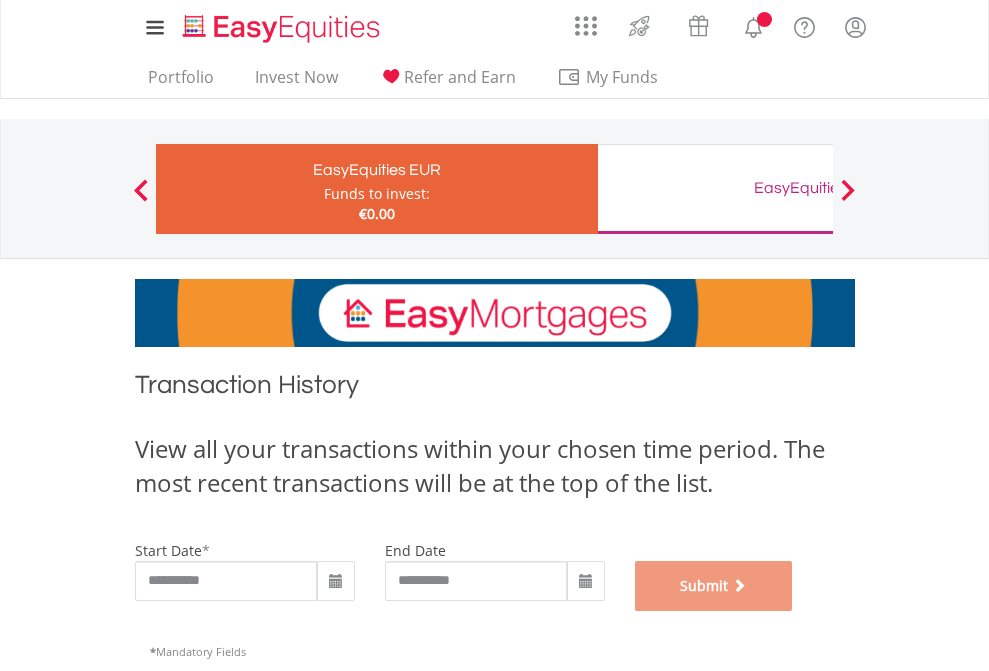 scroll, scrollTop: 811, scrollLeft: 0, axis: vertical 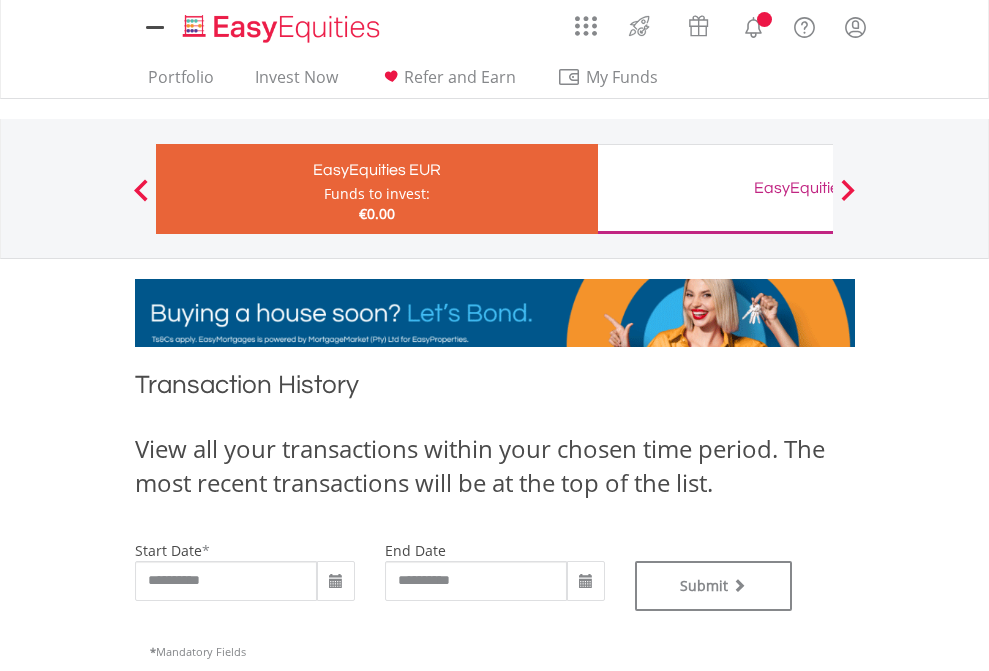 click on "EasyEquities GBP" at bounding box center [818, 188] 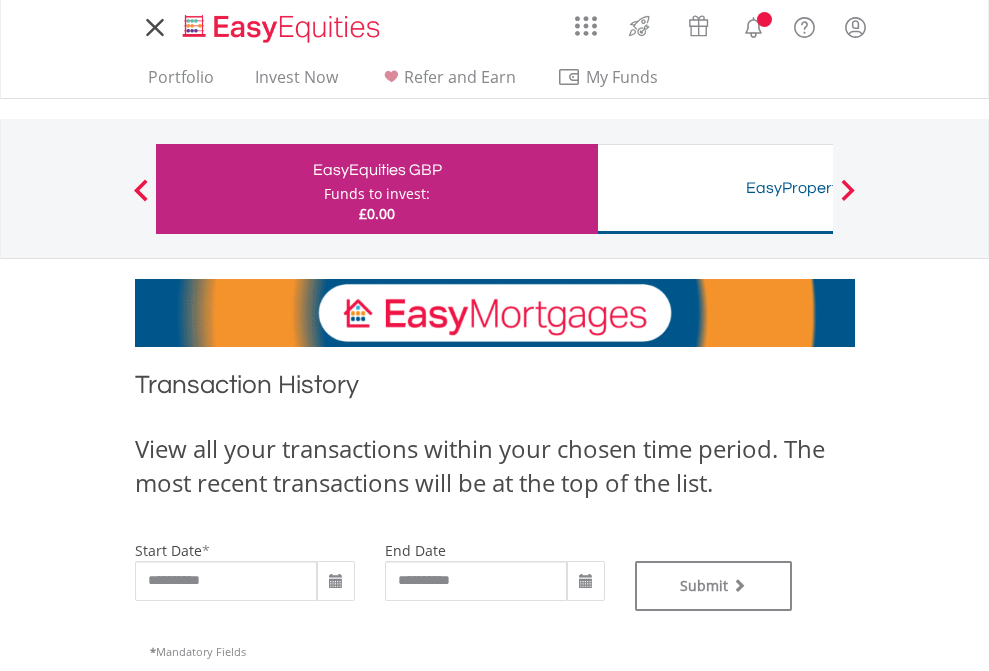 scroll, scrollTop: 0, scrollLeft: 0, axis: both 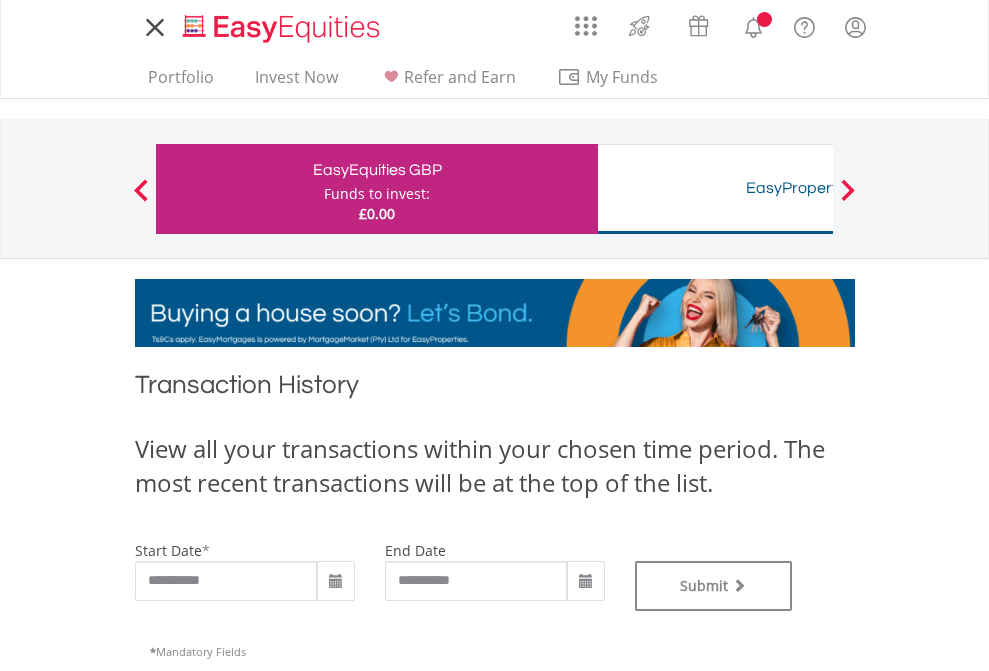 type on "**********" 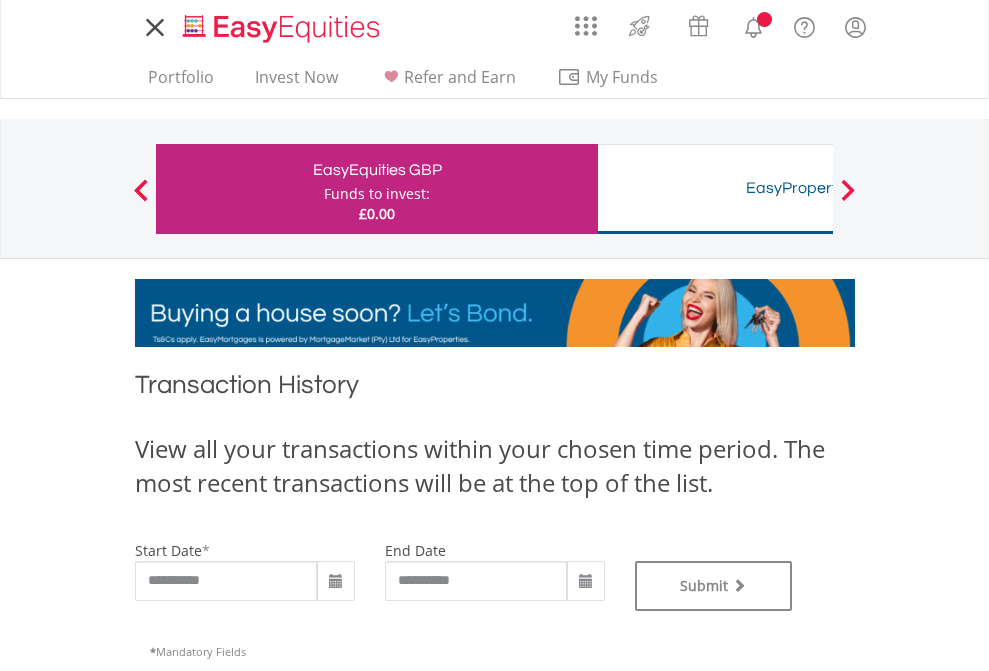 type on "**********" 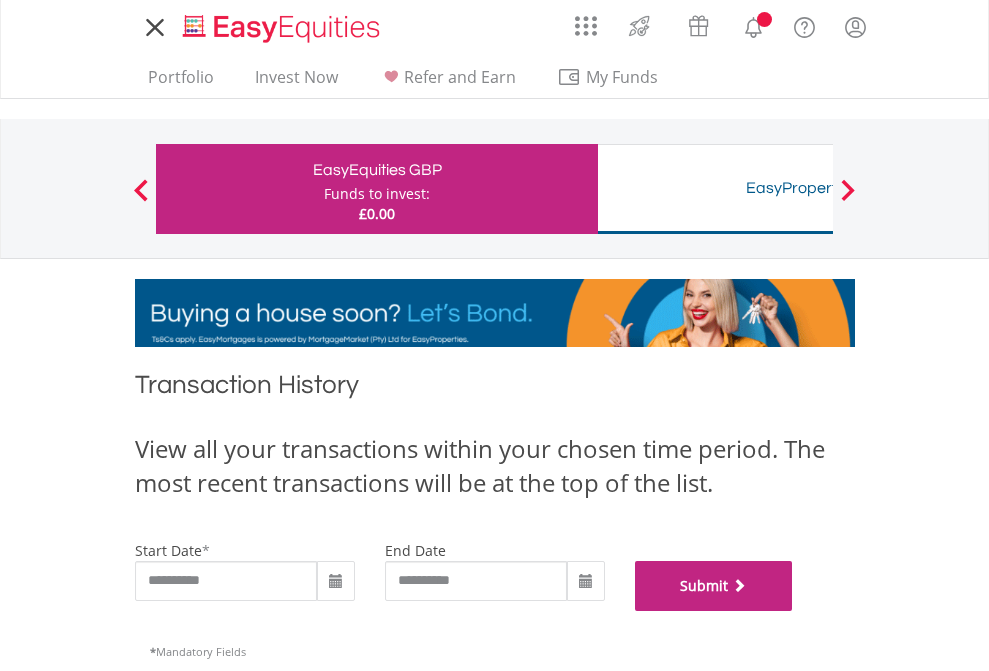 click on "Submit" at bounding box center [714, 586] 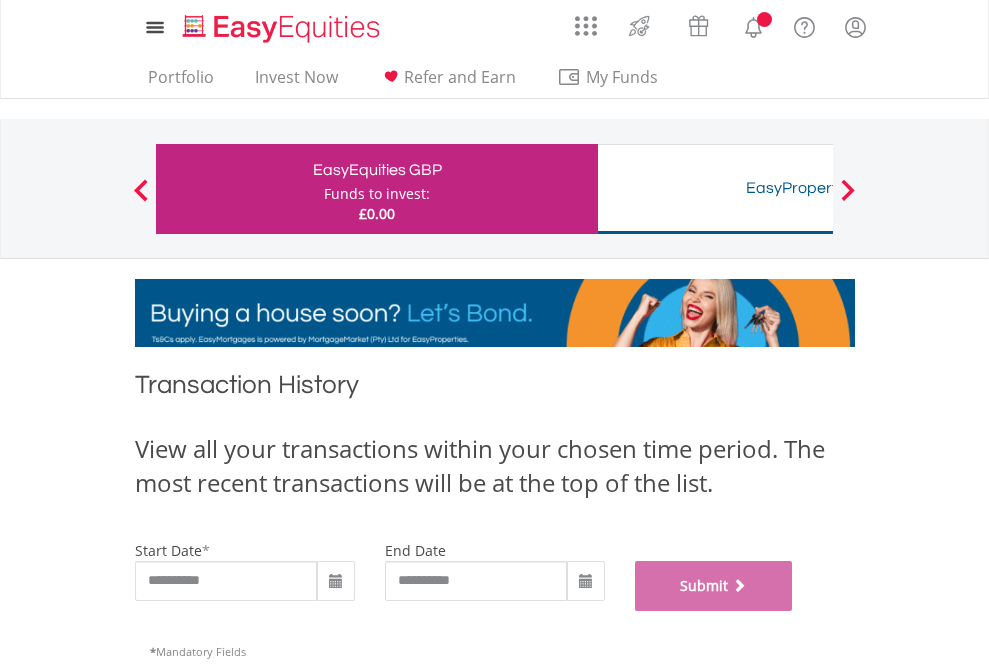 scroll, scrollTop: 811, scrollLeft: 0, axis: vertical 